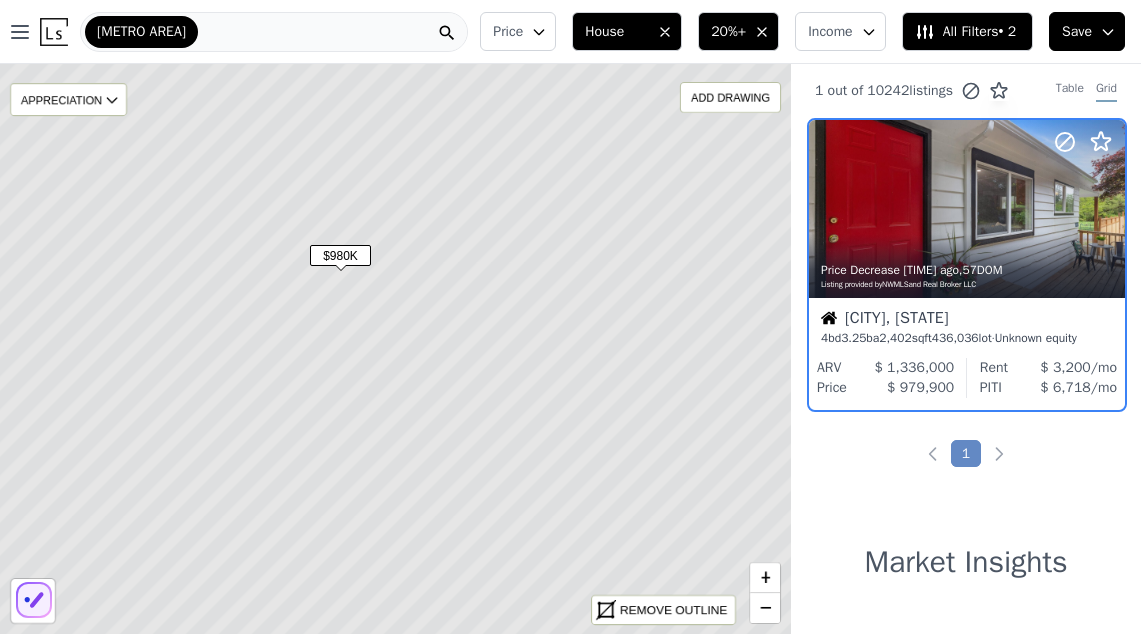 scroll, scrollTop: 0, scrollLeft: 0, axis: both 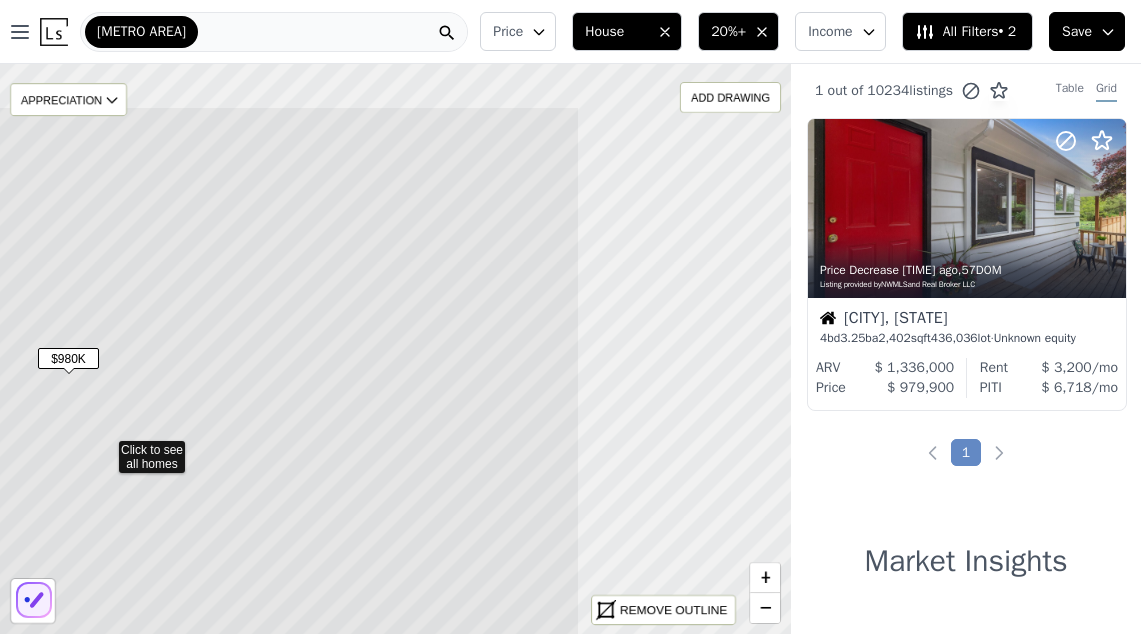 drag, startPoint x: 534, startPoint y: 216, endPoint x: 244, endPoint y: 317, distance: 307.0847 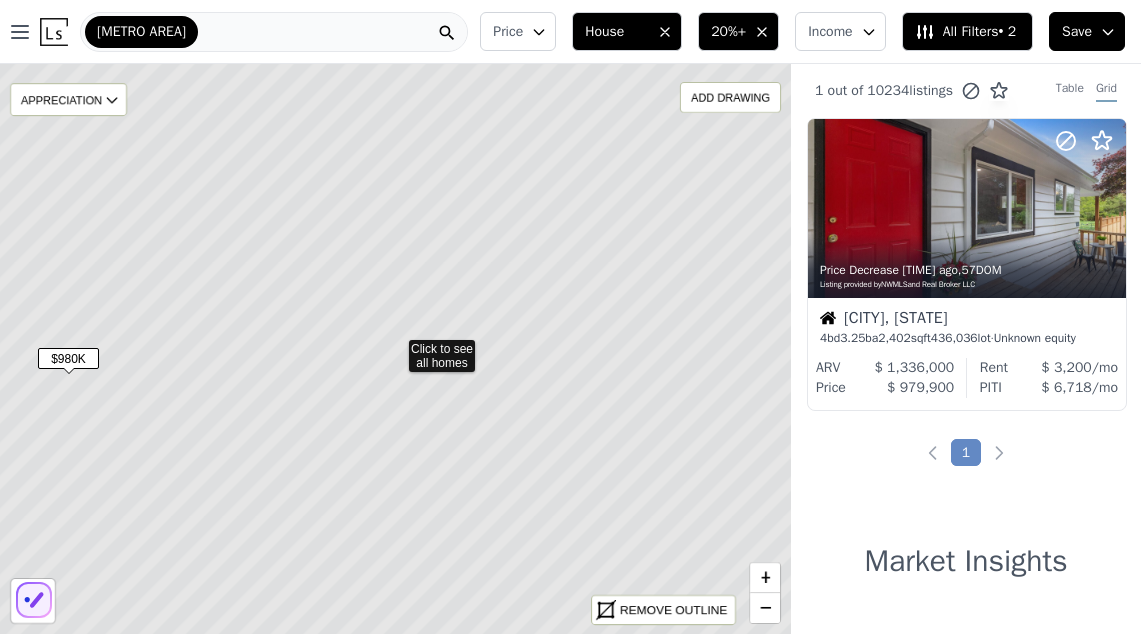 scroll, scrollTop: 0, scrollLeft: 0, axis: both 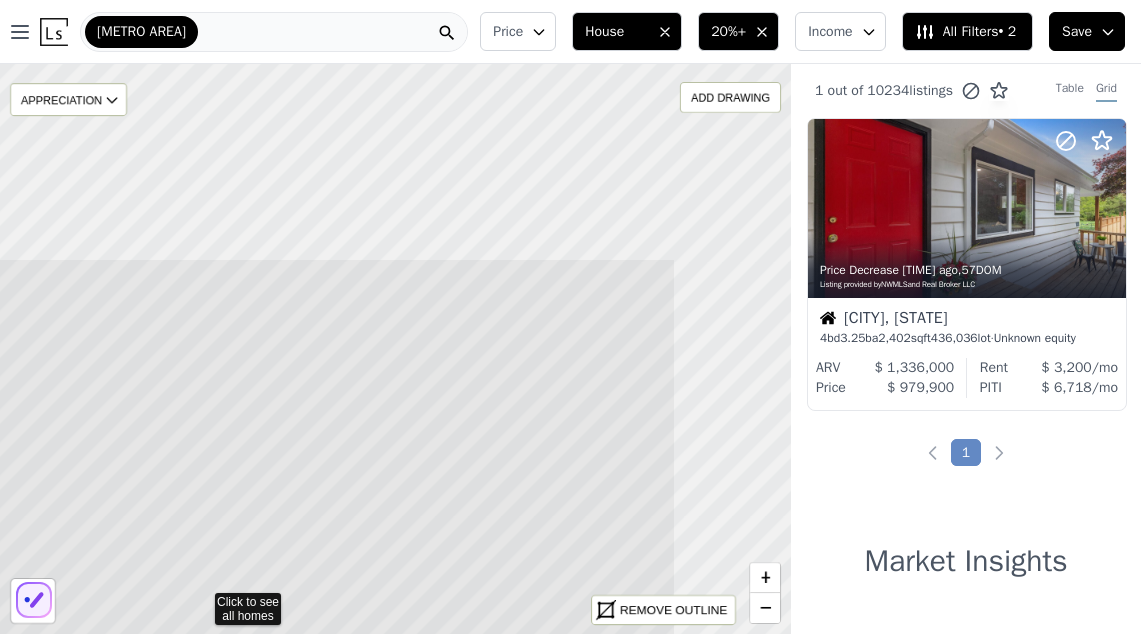 drag, startPoint x: 444, startPoint y: 208, endPoint x: 256, endPoint y: 460, distance: 314.40103 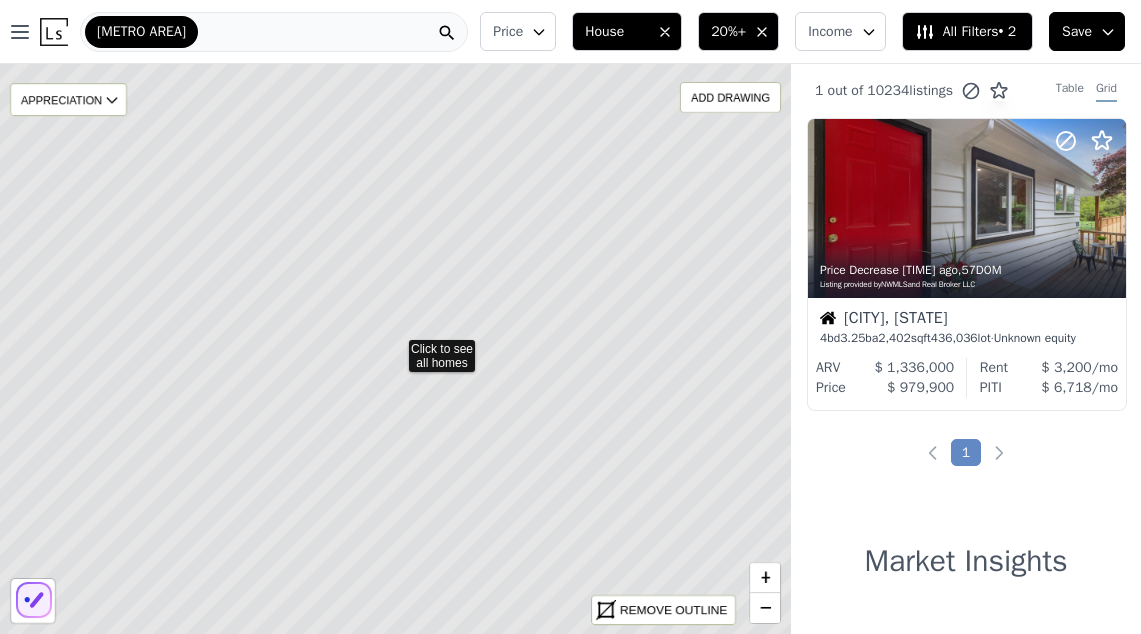 scroll, scrollTop: 0, scrollLeft: 0, axis: both 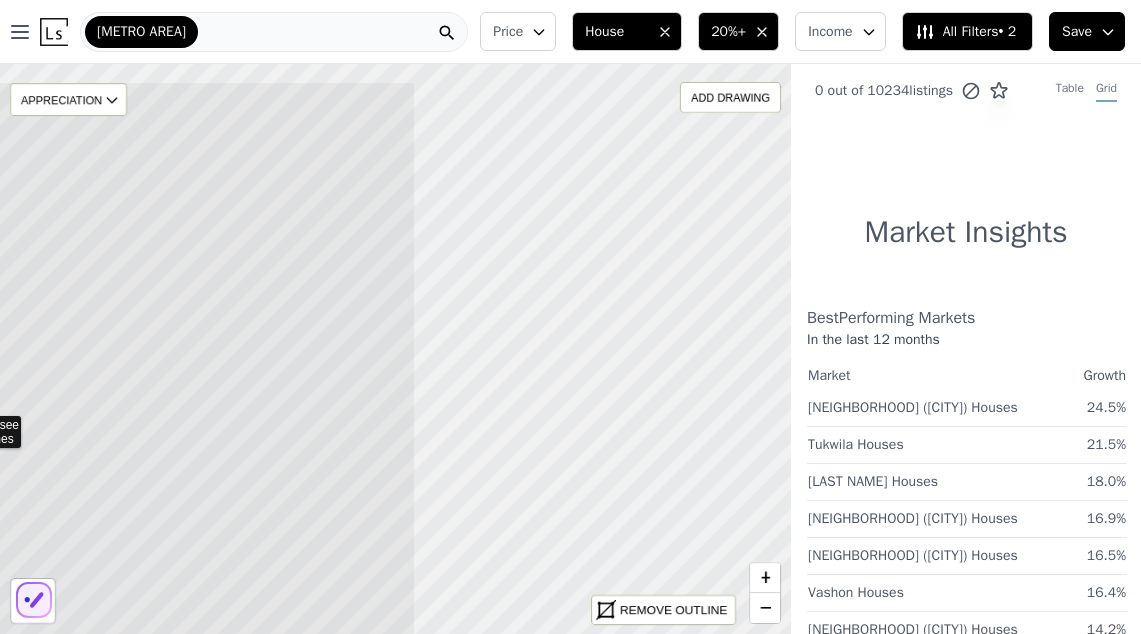 drag, startPoint x: 601, startPoint y: 253, endPoint x: 145, endPoint y: 330, distance: 462.4554 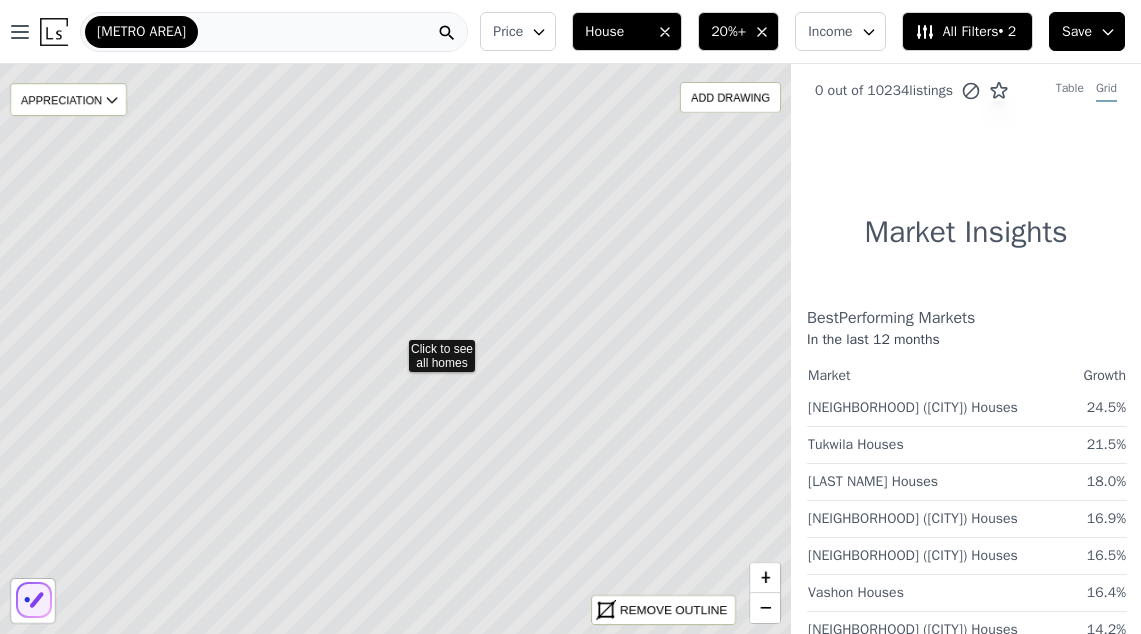 scroll, scrollTop: 0, scrollLeft: 0, axis: both 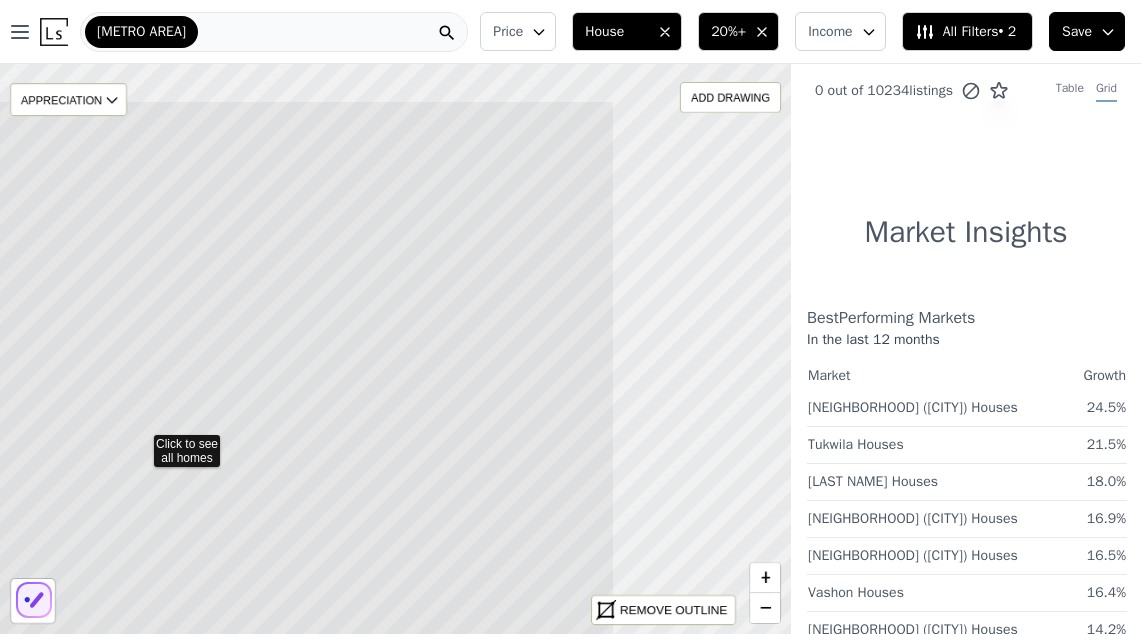 drag, startPoint x: 486, startPoint y: 248, endPoint x: 231, endPoint y: 343, distance: 272.1213 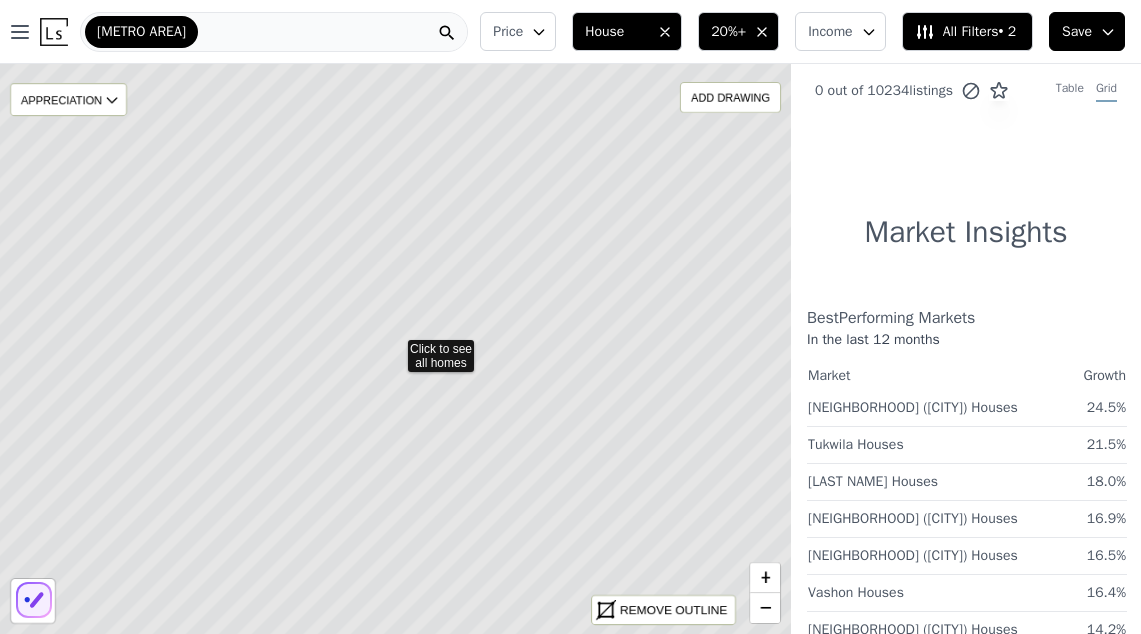 scroll, scrollTop: 0, scrollLeft: 0, axis: both 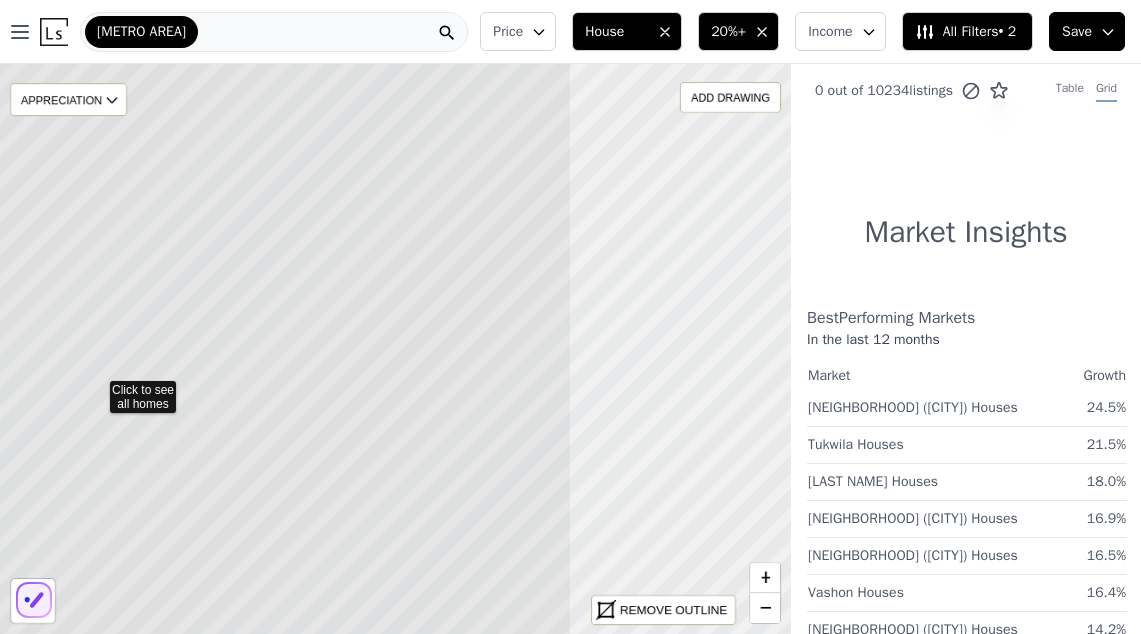 drag, startPoint x: 585, startPoint y: 316, endPoint x: 273, endPoint y: 348, distance: 313.63672 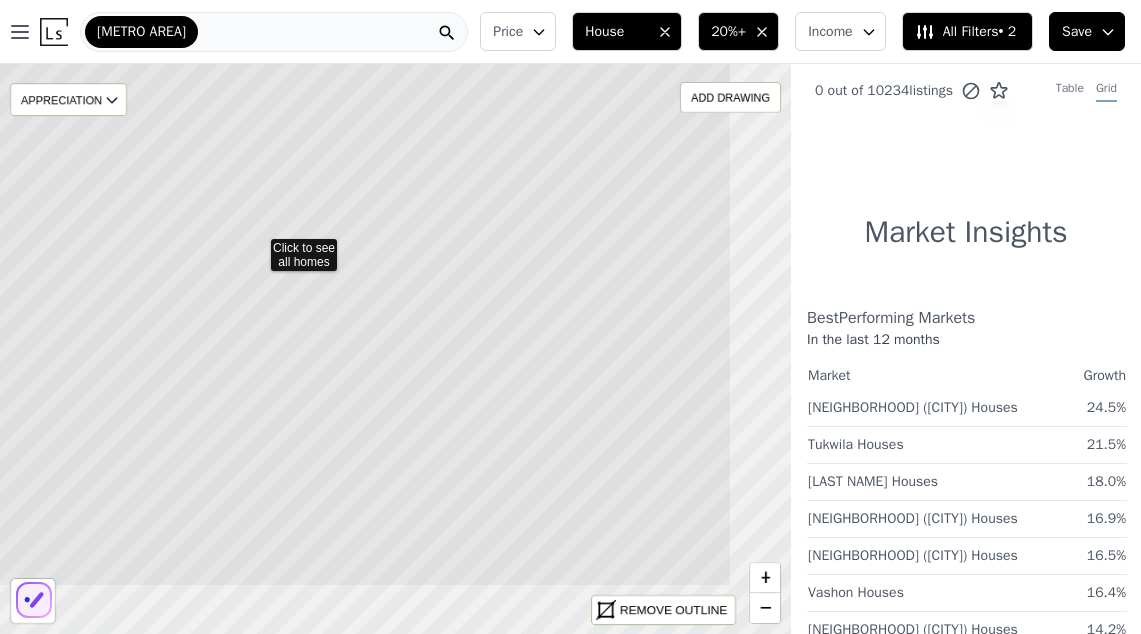 scroll, scrollTop: 0, scrollLeft: 0, axis: both 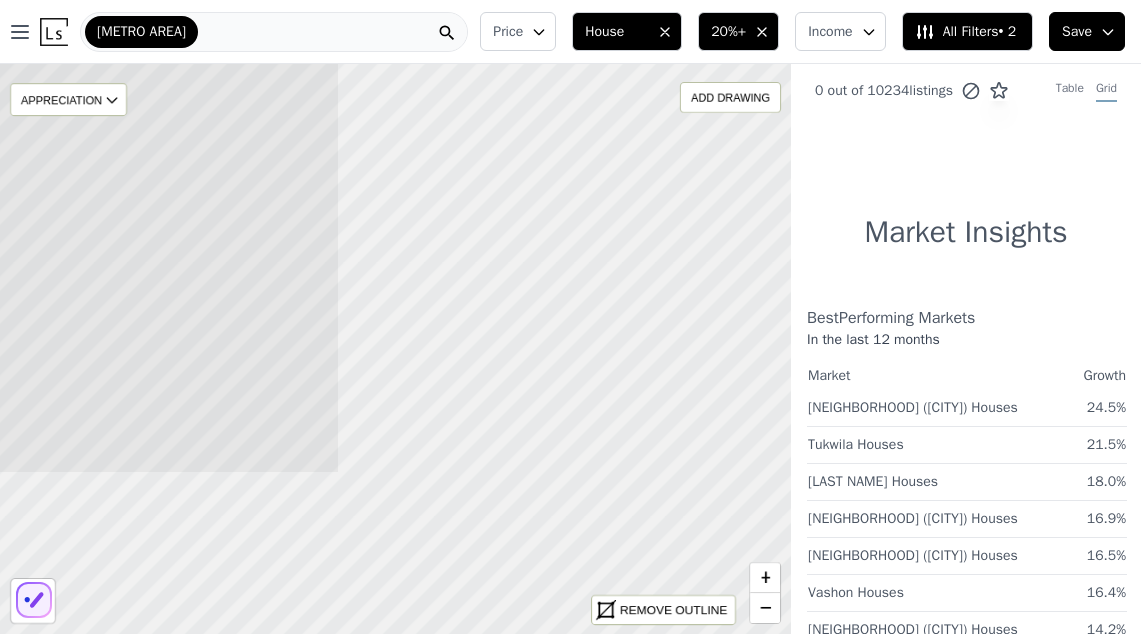 drag, startPoint x: 638, startPoint y: 430, endPoint x: 106, endPoint y: 215, distance: 573.80225 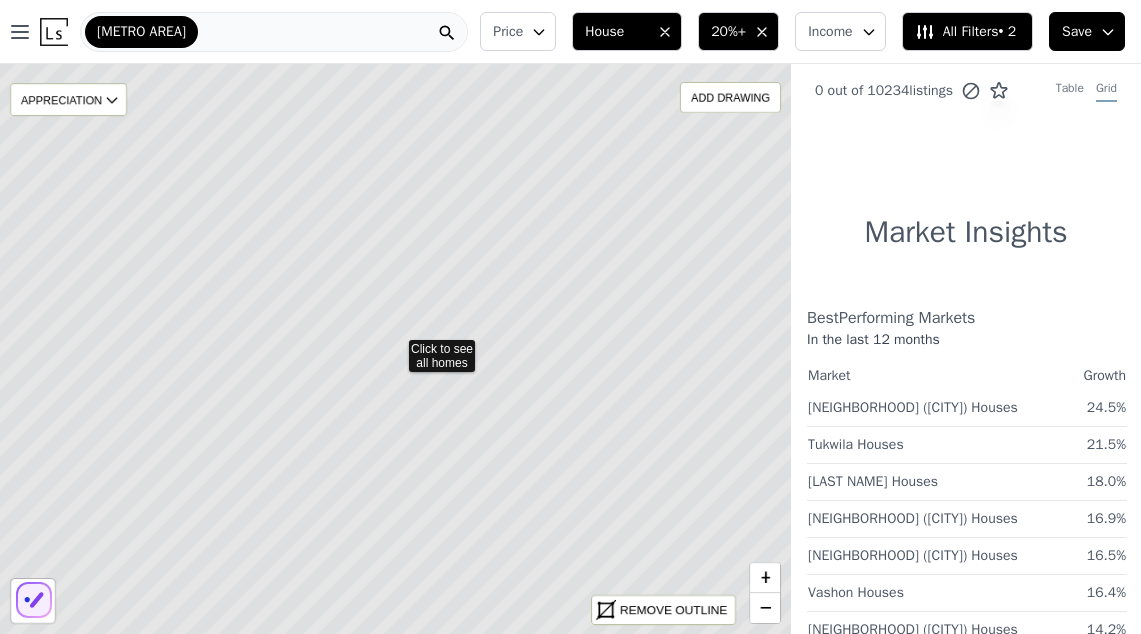 scroll, scrollTop: 0, scrollLeft: 0, axis: both 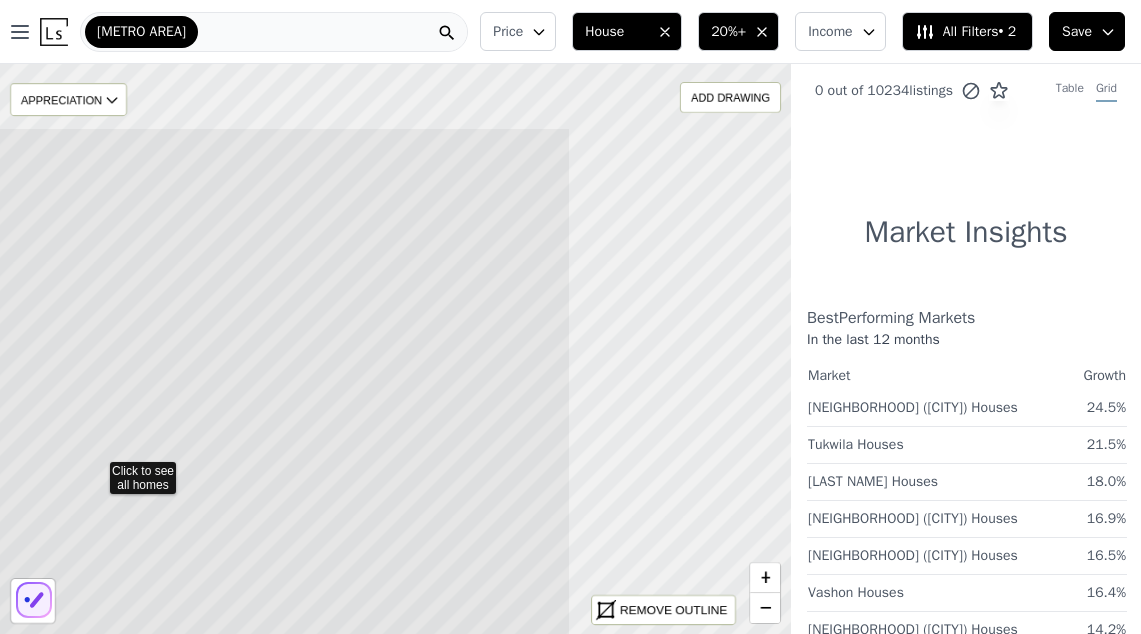 drag, startPoint x: 460, startPoint y: 219, endPoint x: 161, endPoint y: 341, distance: 322.9319 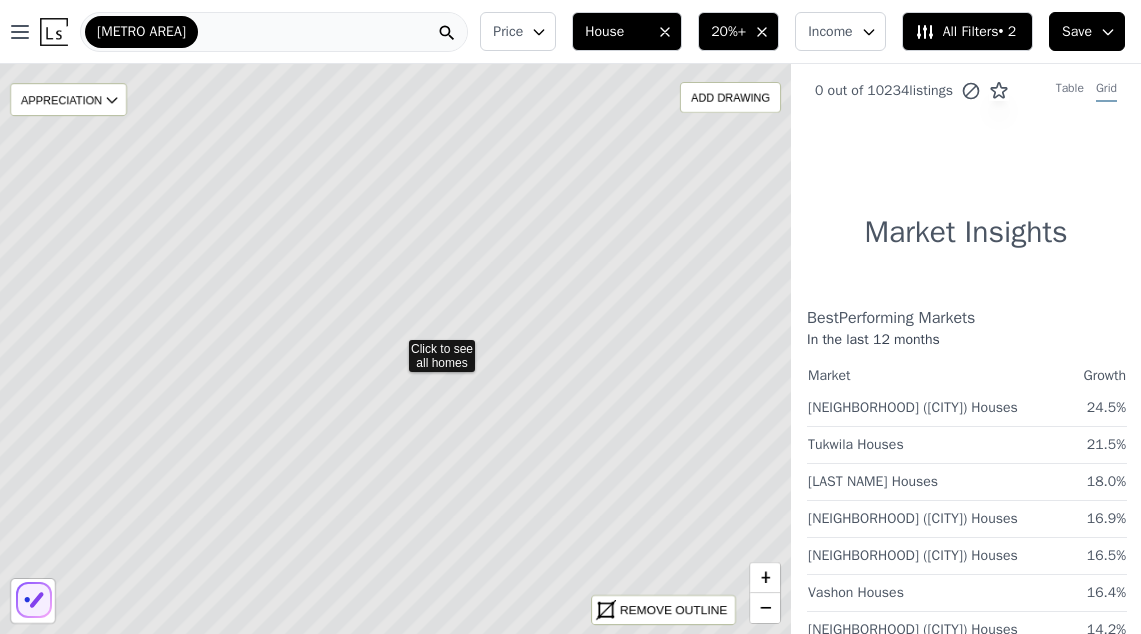 scroll, scrollTop: 0, scrollLeft: 0, axis: both 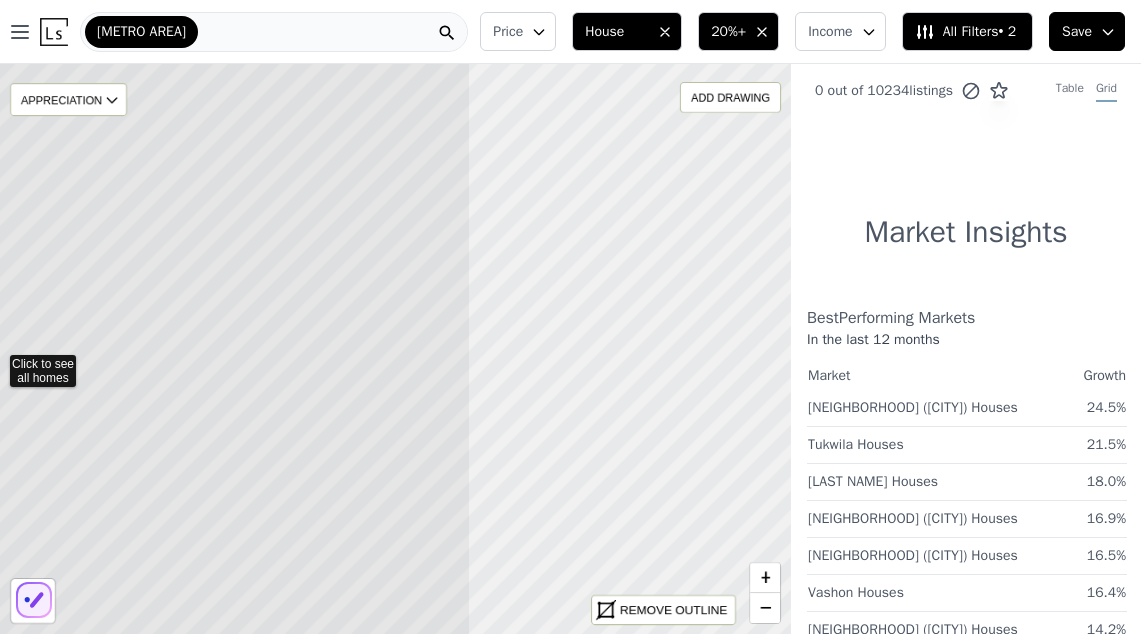 drag, startPoint x: 523, startPoint y: 302, endPoint x: 80, endPoint y: 333, distance: 444.0833 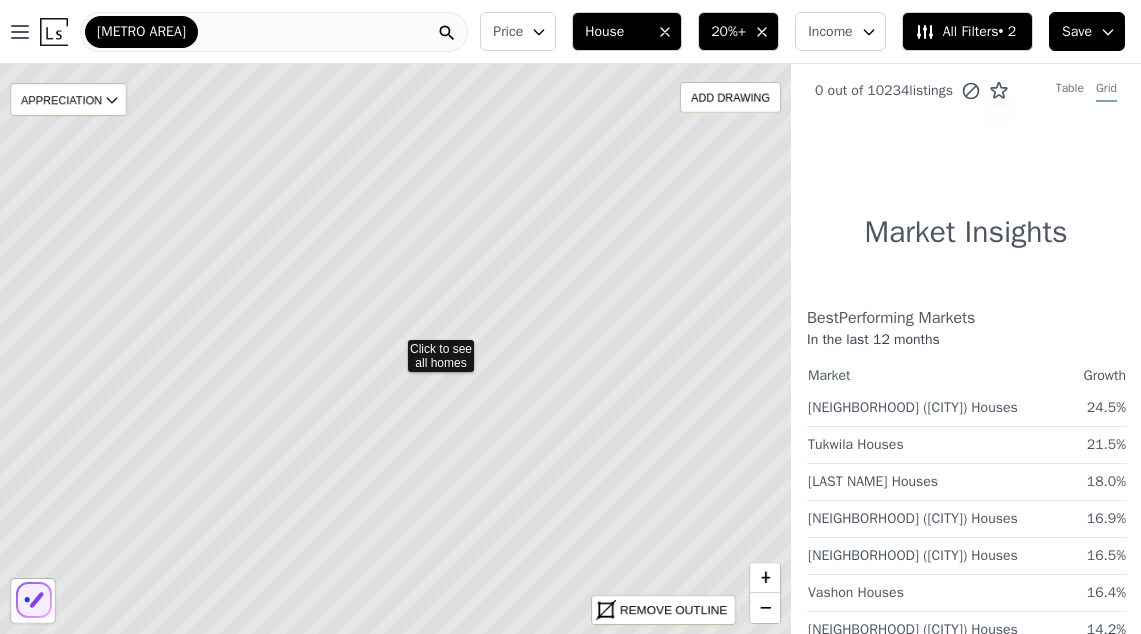 scroll, scrollTop: 0, scrollLeft: 0, axis: both 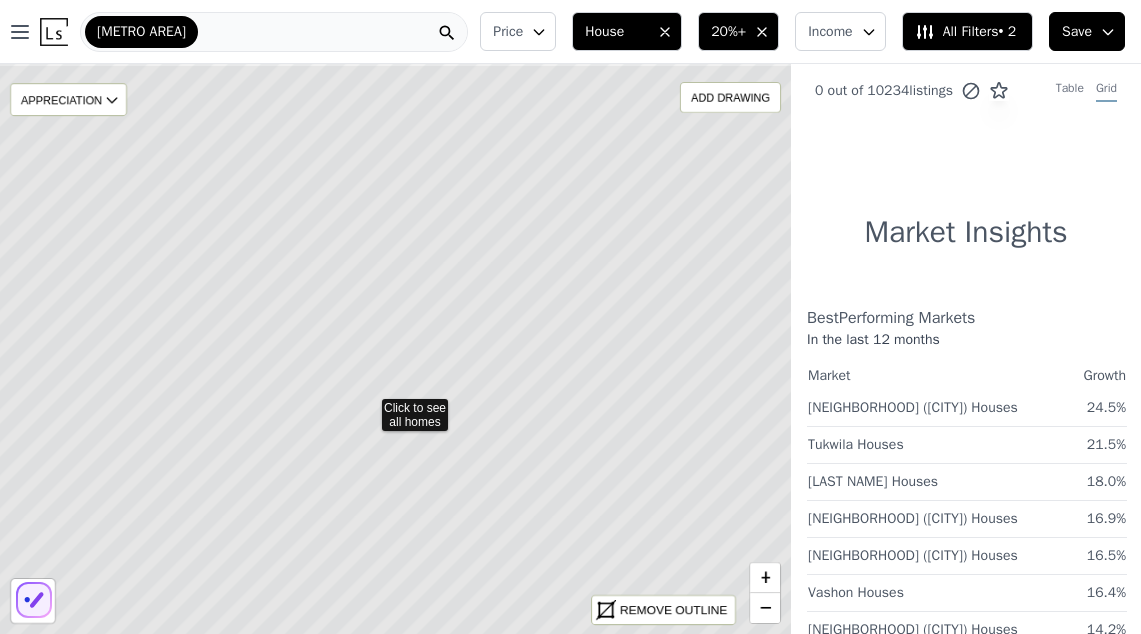 drag, startPoint x: 432, startPoint y: 294, endPoint x: 407, endPoint y: 353, distance: 64.07808 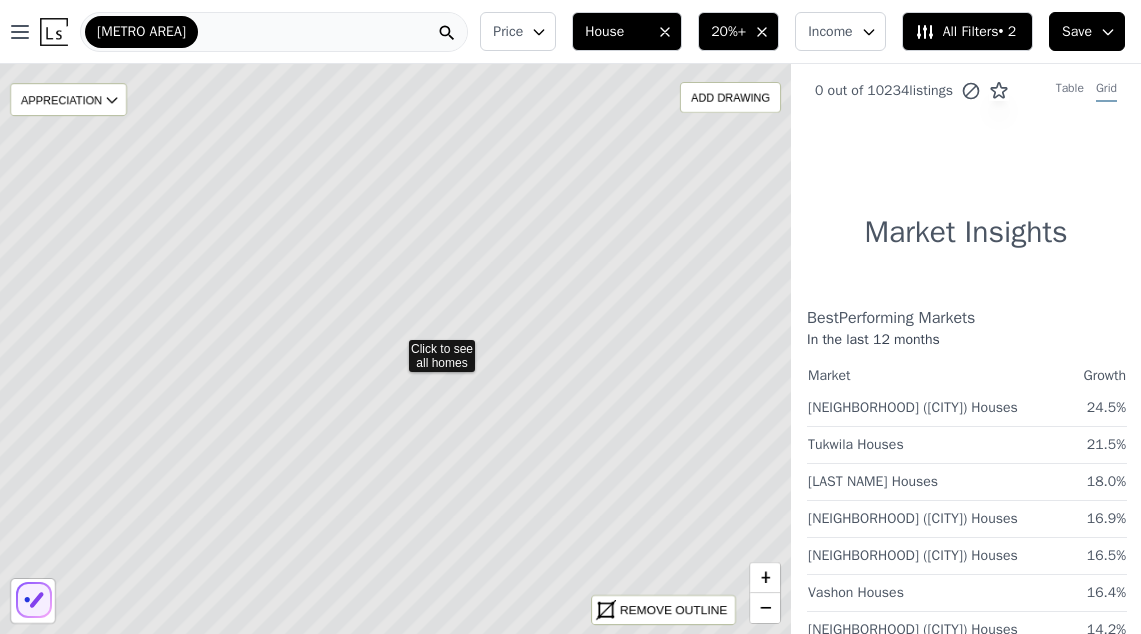 scroll, scrollTop: 0, scrollLeft: 0, axis: both 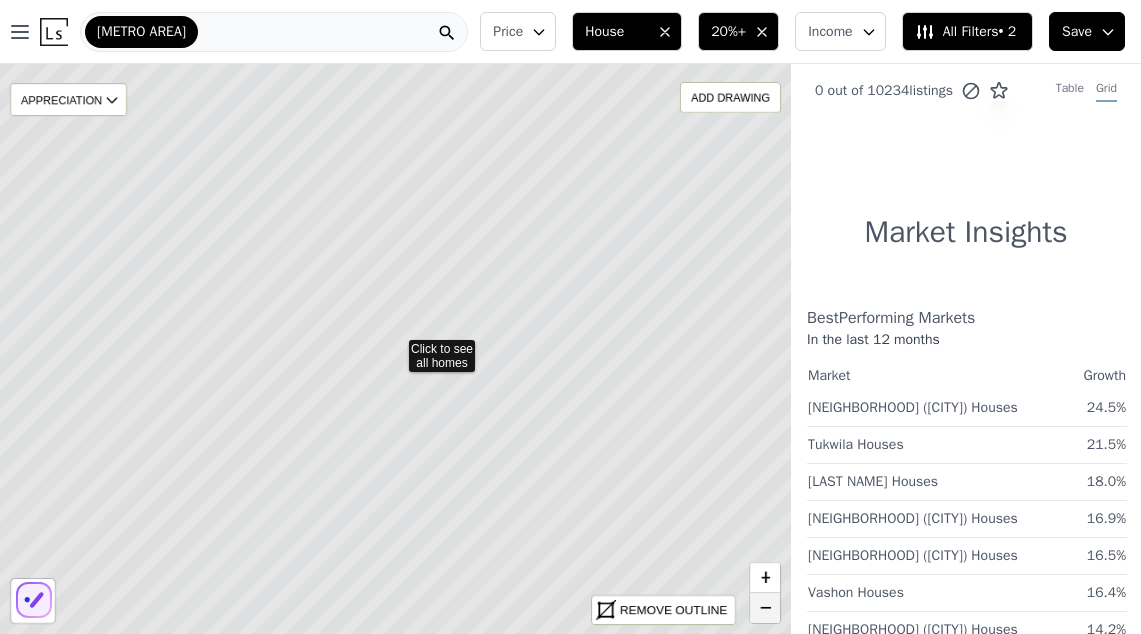 click on "−" at bounding box center [765, 608] 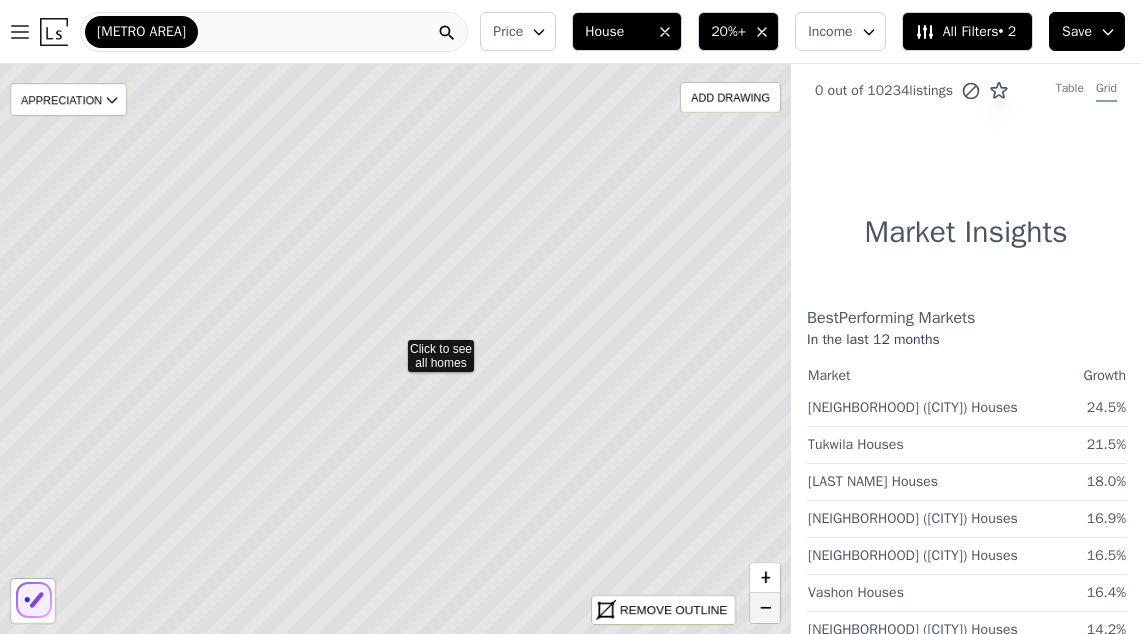 click on "−" at bounding box center [765, 608] 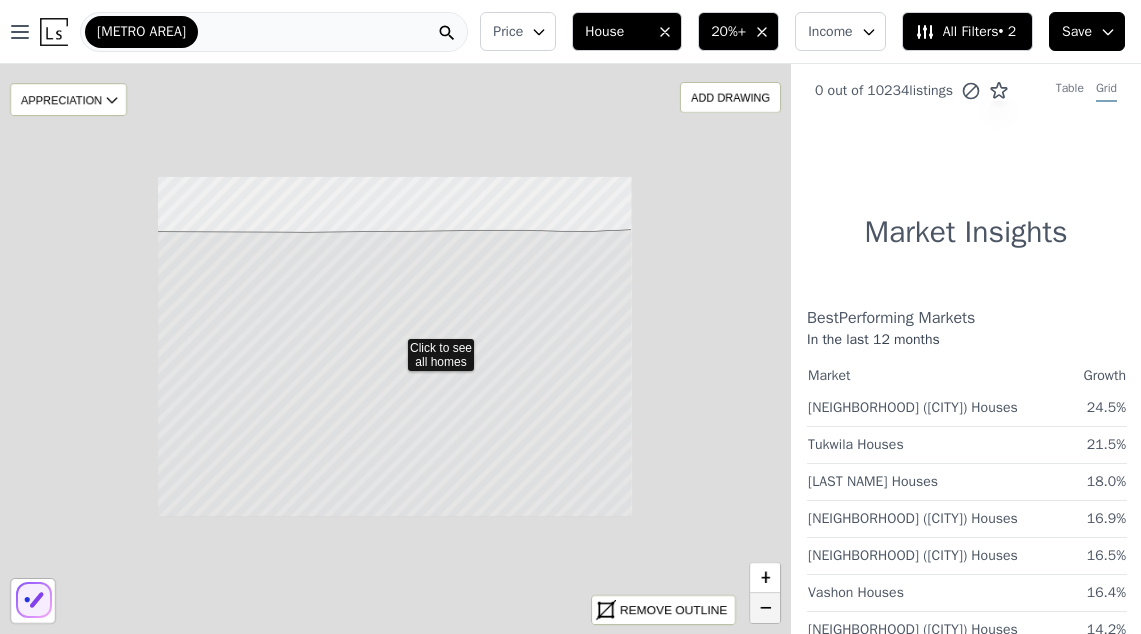 scroll, scrollTop: 0, scrollLeft: 0, axis: both 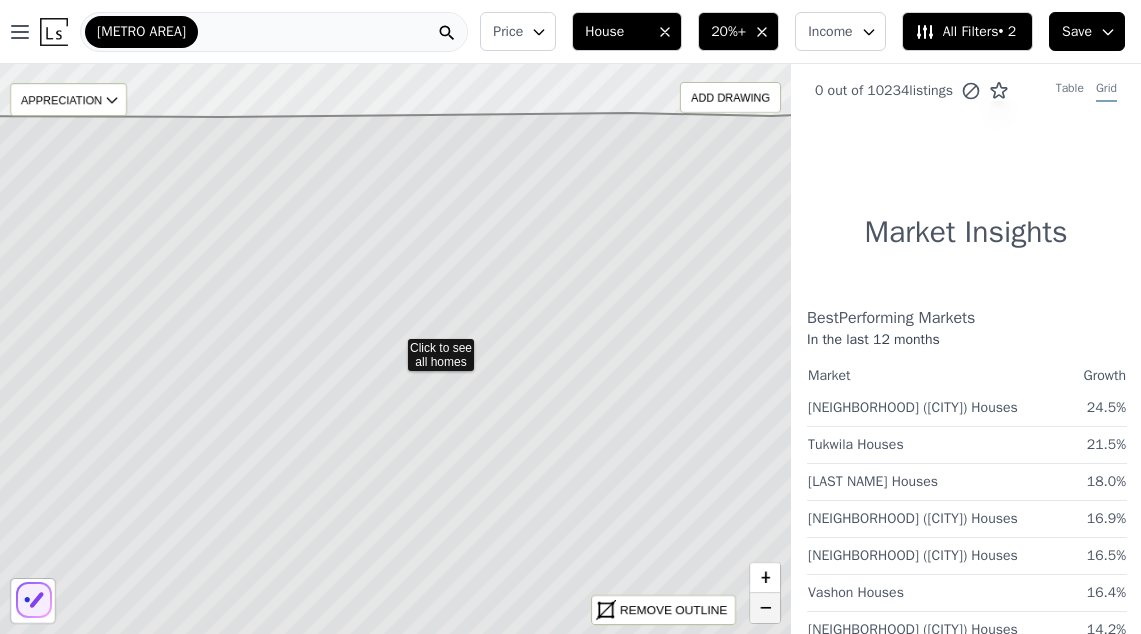 click on "−" at bounding box center (765, 608) 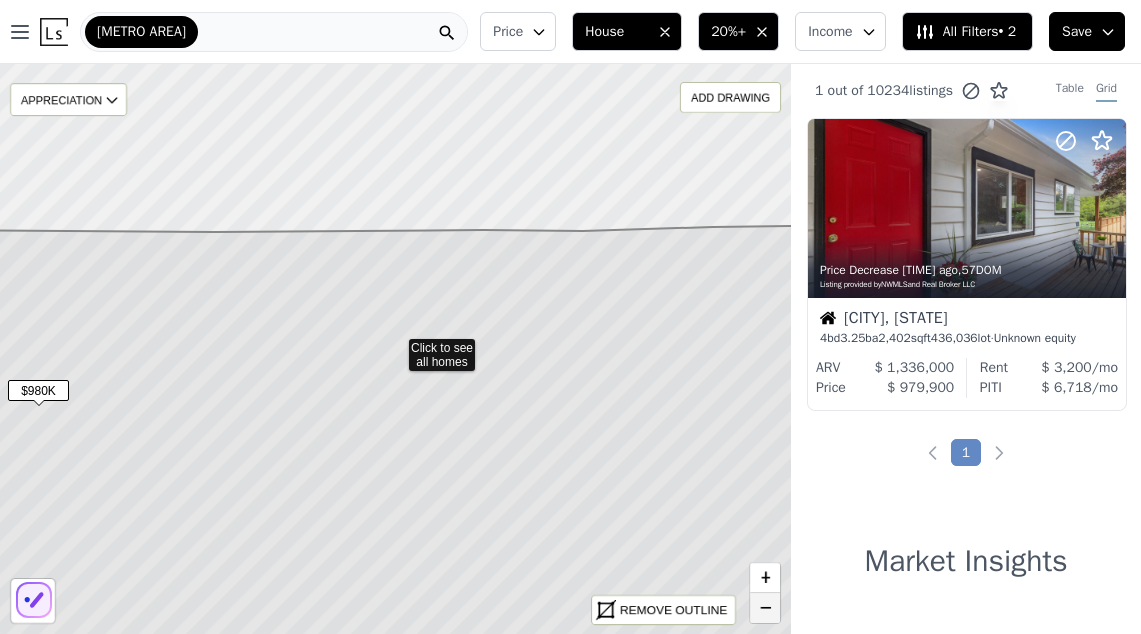 scroll, scrollTop: 0, scrollLeft: 0, axis: both 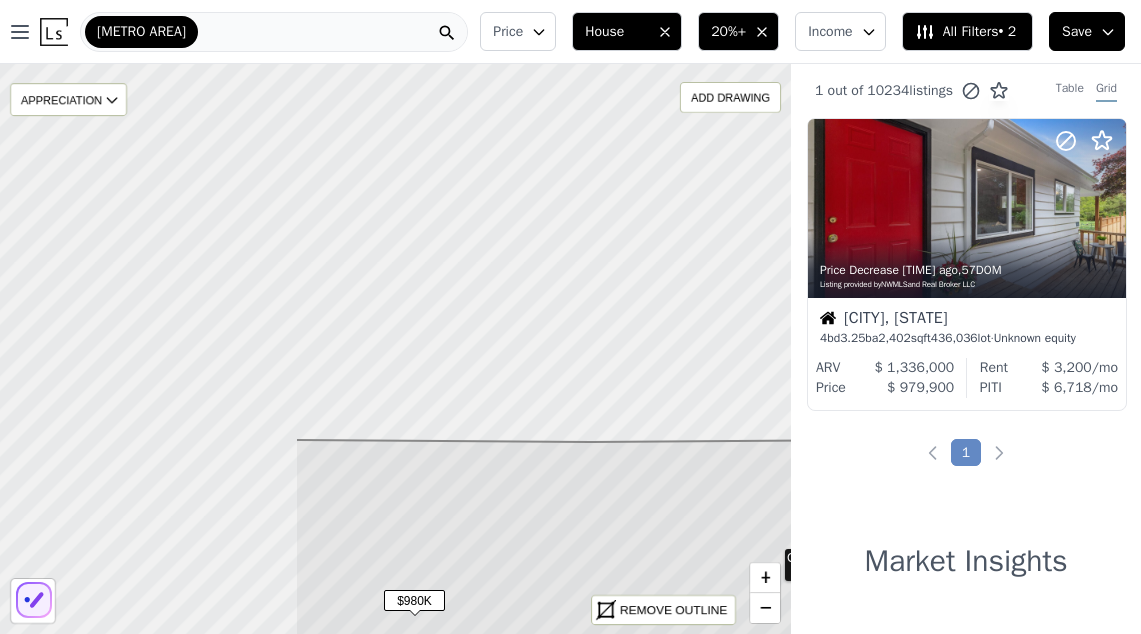drag, startPoint x: 236, startPoint y: 255, endPoint x: 609, endPoint y: 463, distance: 427.07492 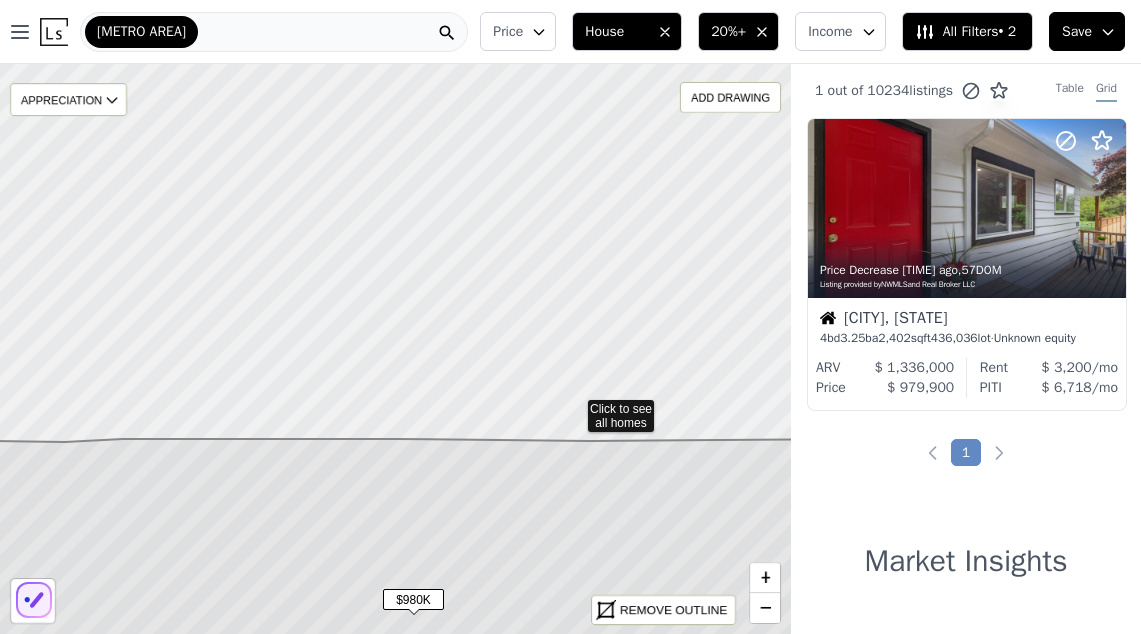 scroll, scrollTop: 0, scrollLeft: 0, axis: both 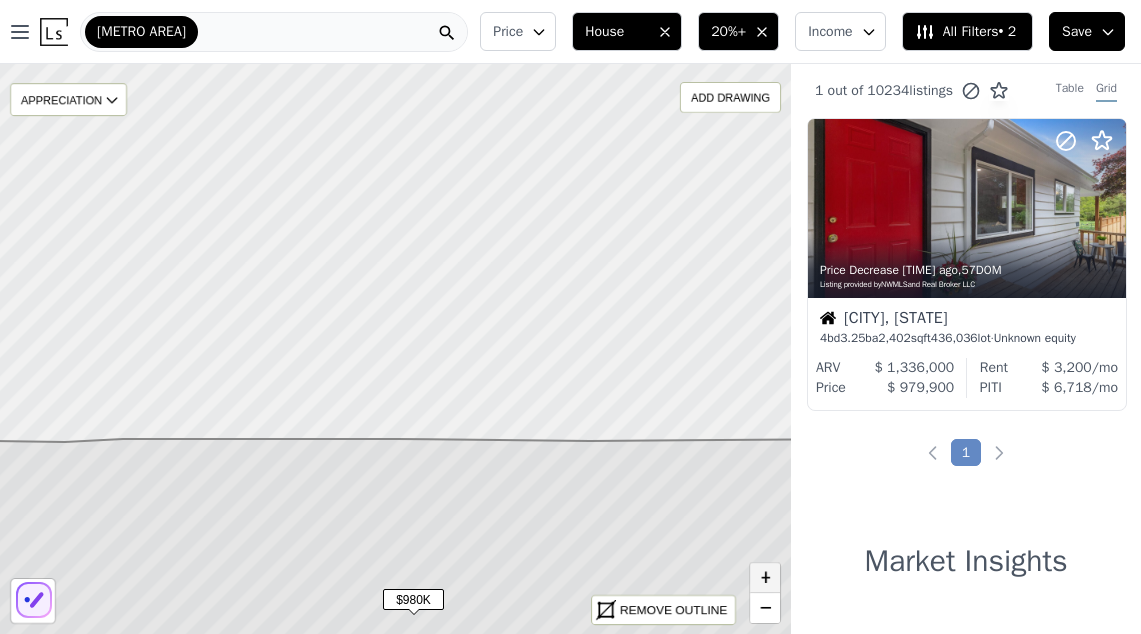 click on "+" at bounding box center [765, 578] 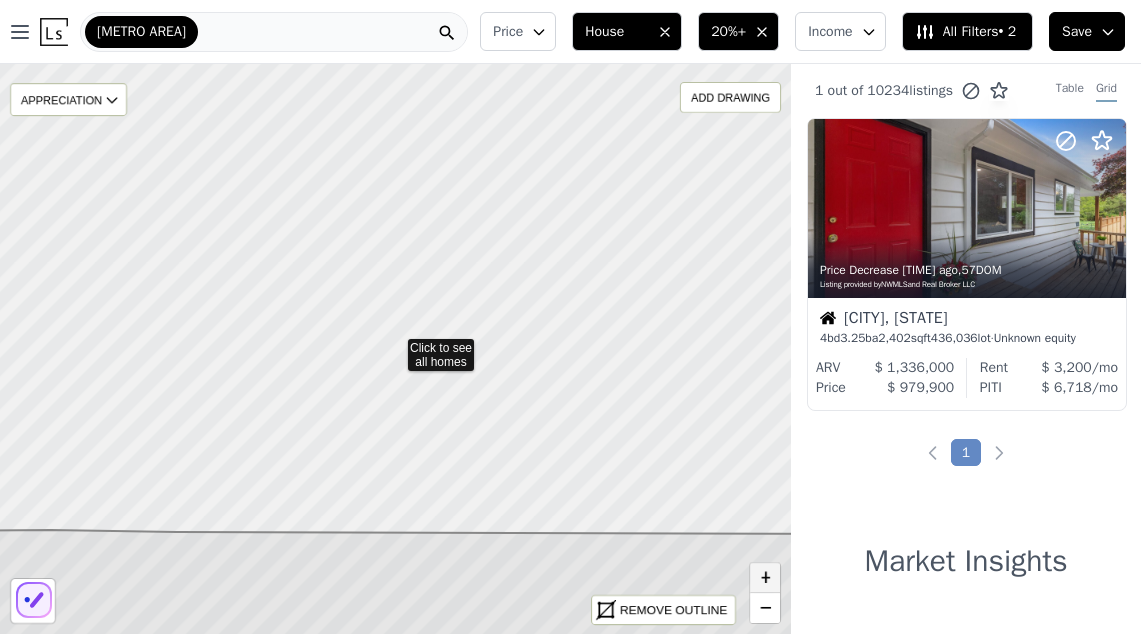 click on "+" at bounding box center (765, 578) 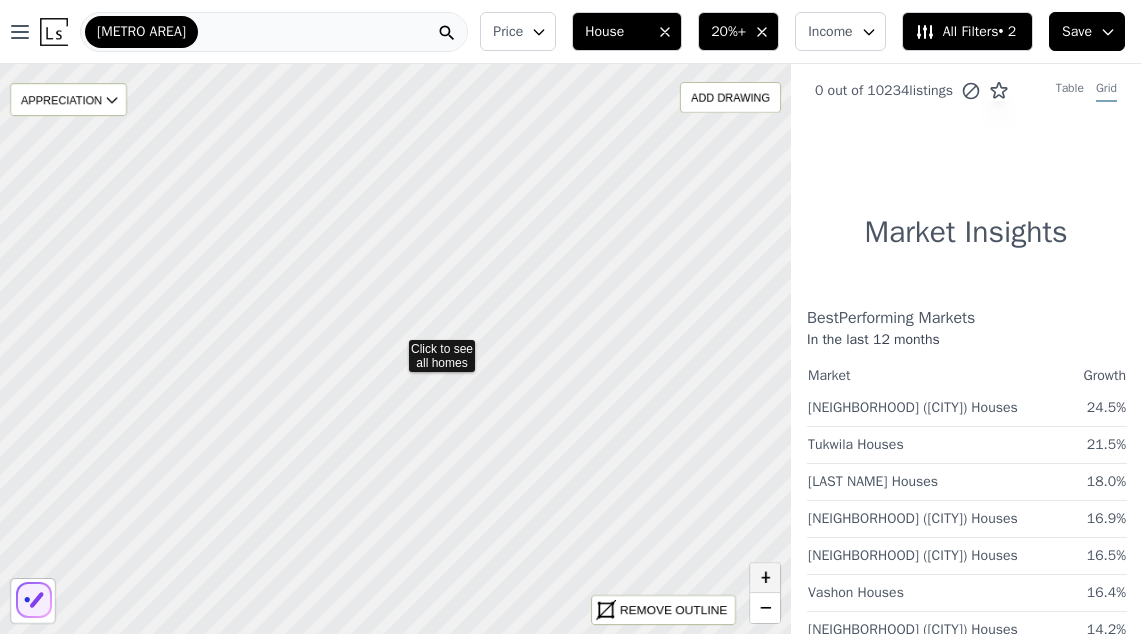 scroll, scrollTop: 0, scrollLeft: 0, axis: both 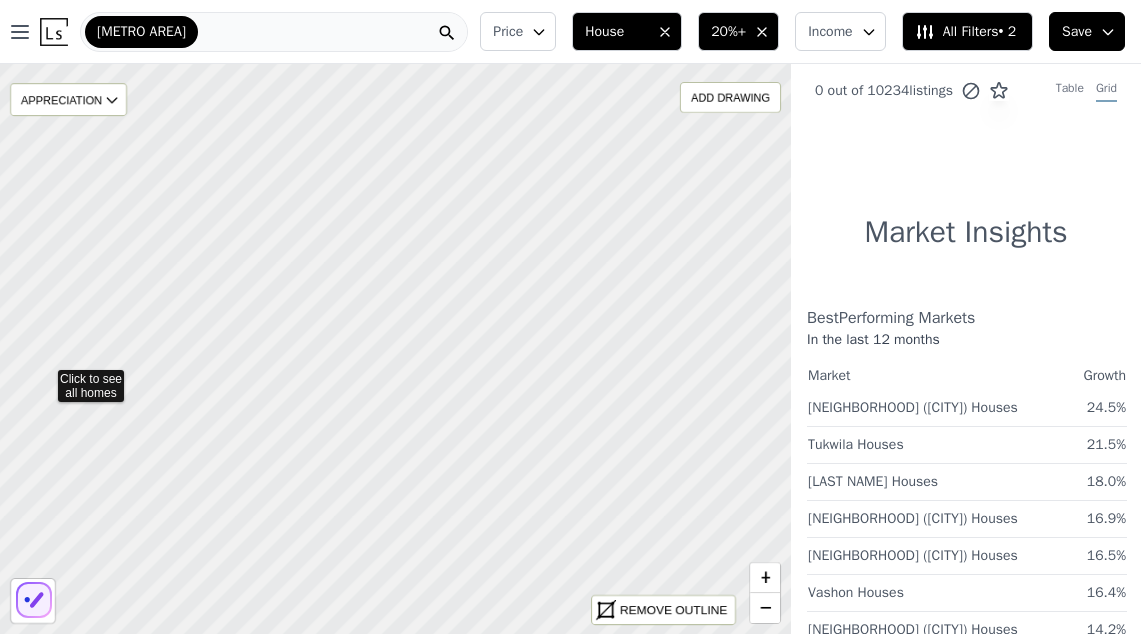 drag, startPoint x: 621, startPoint y: 375, endPoint x: 44, endPoint y: 381, distance: 577.0312 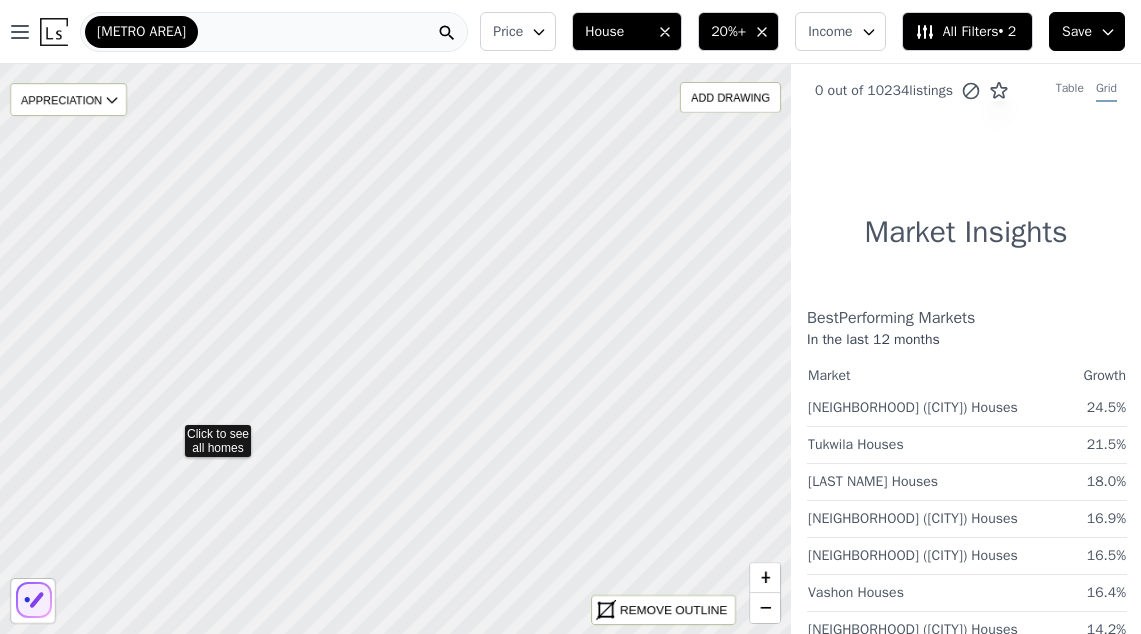 scroll, scrollTop: 0, scrollLeft: 0, axis: both 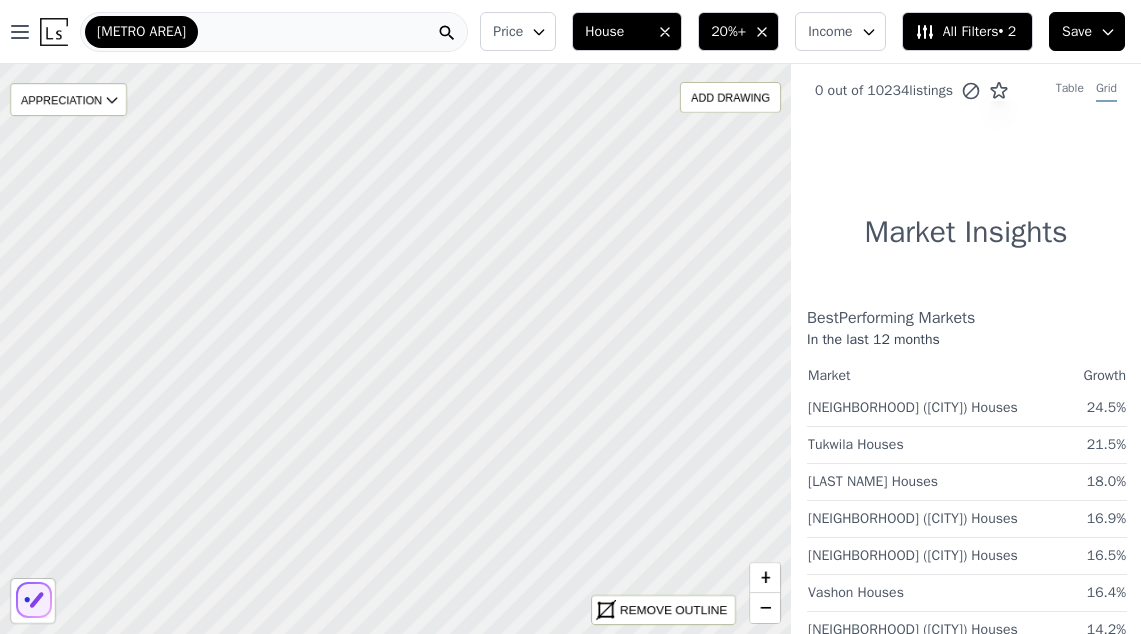 drag, startPoint x: 379, startPoint y: 460, endPoint x: -31, endPoint y: 341, distance: 426.92038 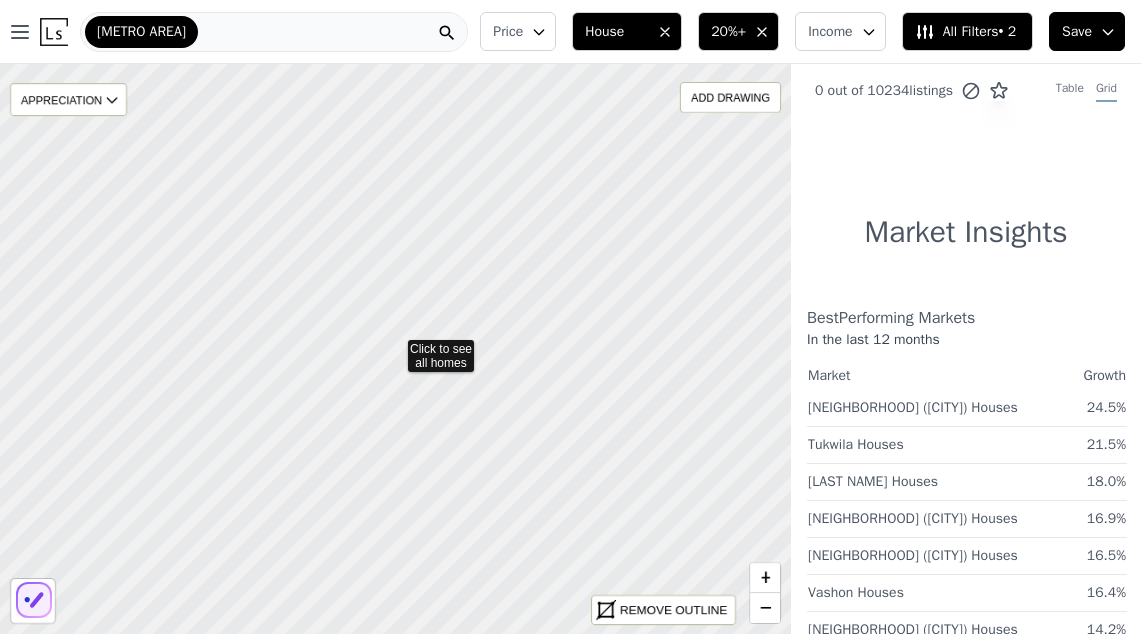 scroll, scrollTop: 0, scrollLeft: 0, axis: both 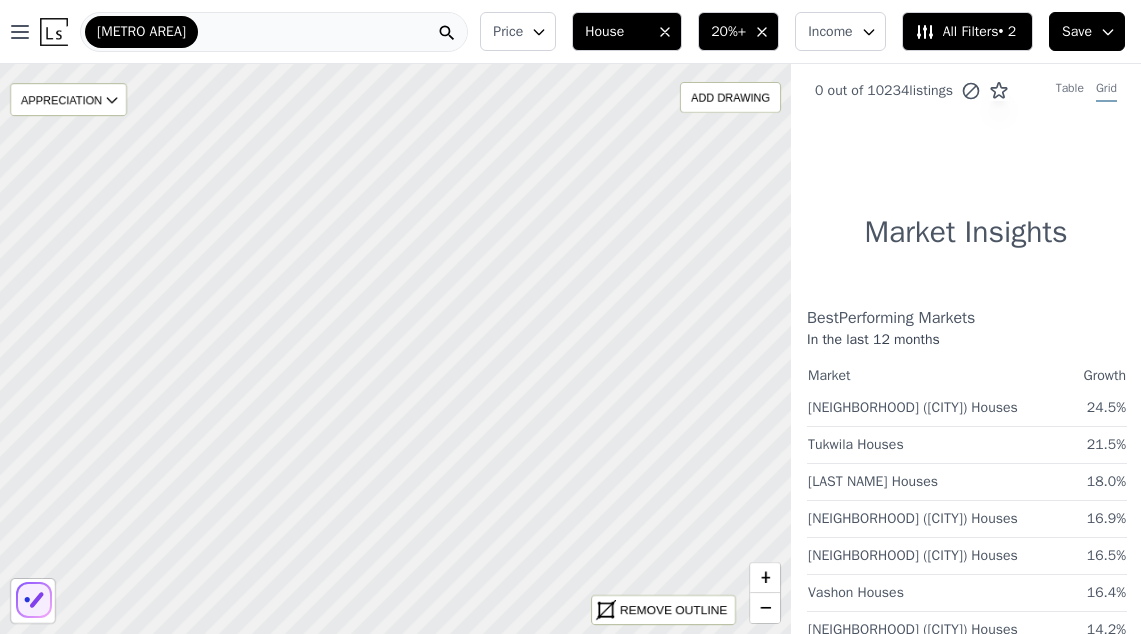 drag, startPoint x: 267, startPoint y: 408, endPoint x: -31, endPoint y: 321, distance: 310.44 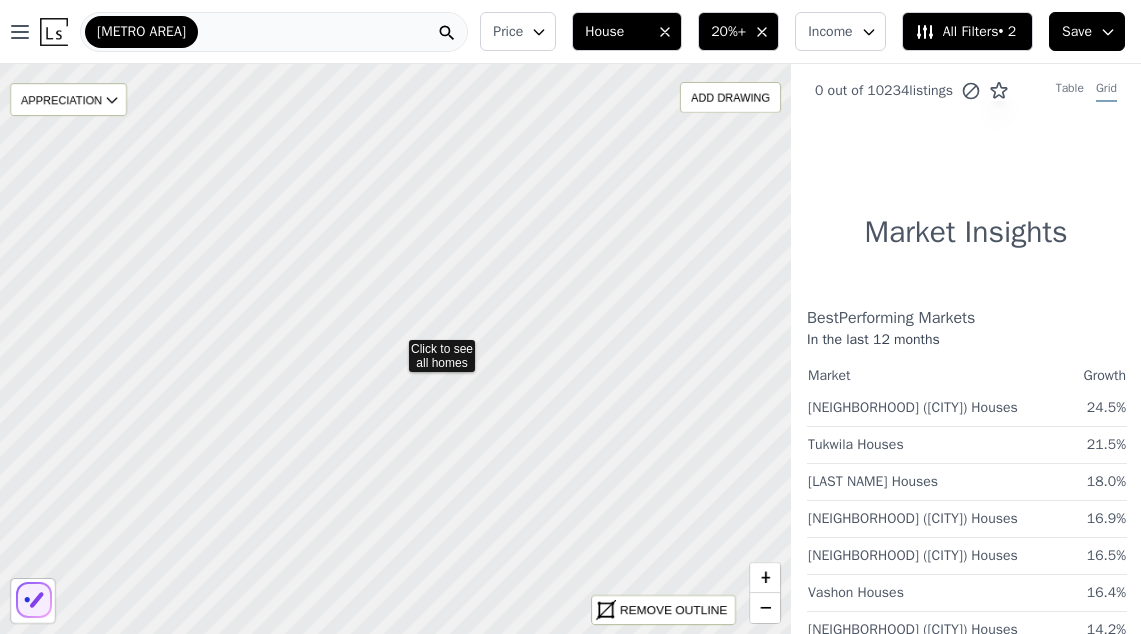 scroll, scrollTop: 0, scrollLeft: 0, axis: both 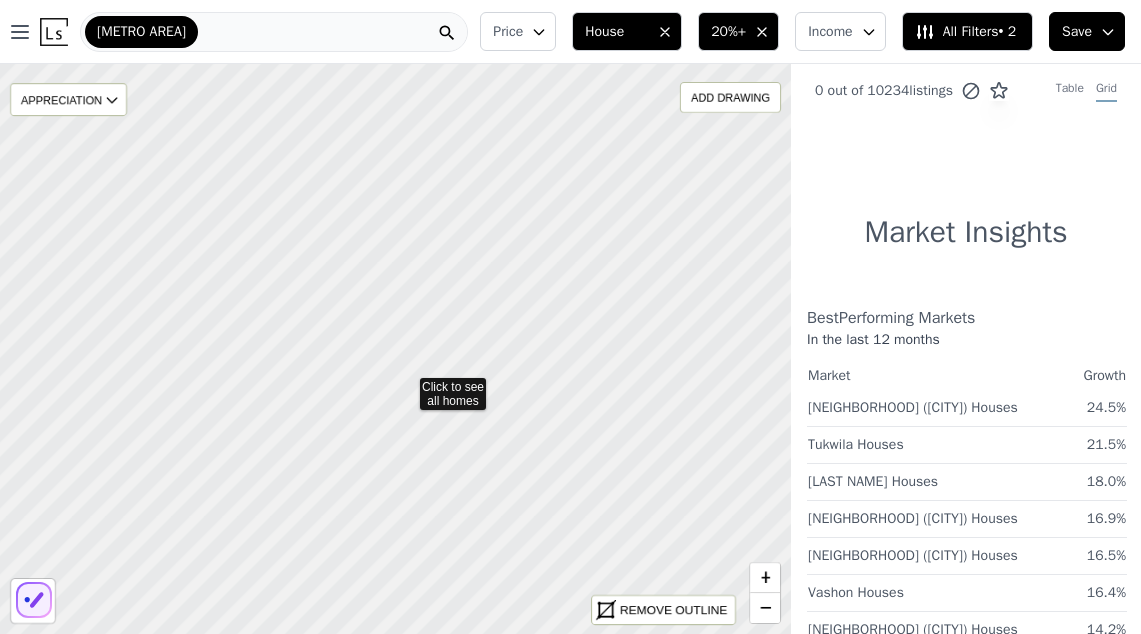 drag, startPoint x: 4, startPoint y: 351, endPoint x: 416, endPoint y: 392, distance: 414.03503 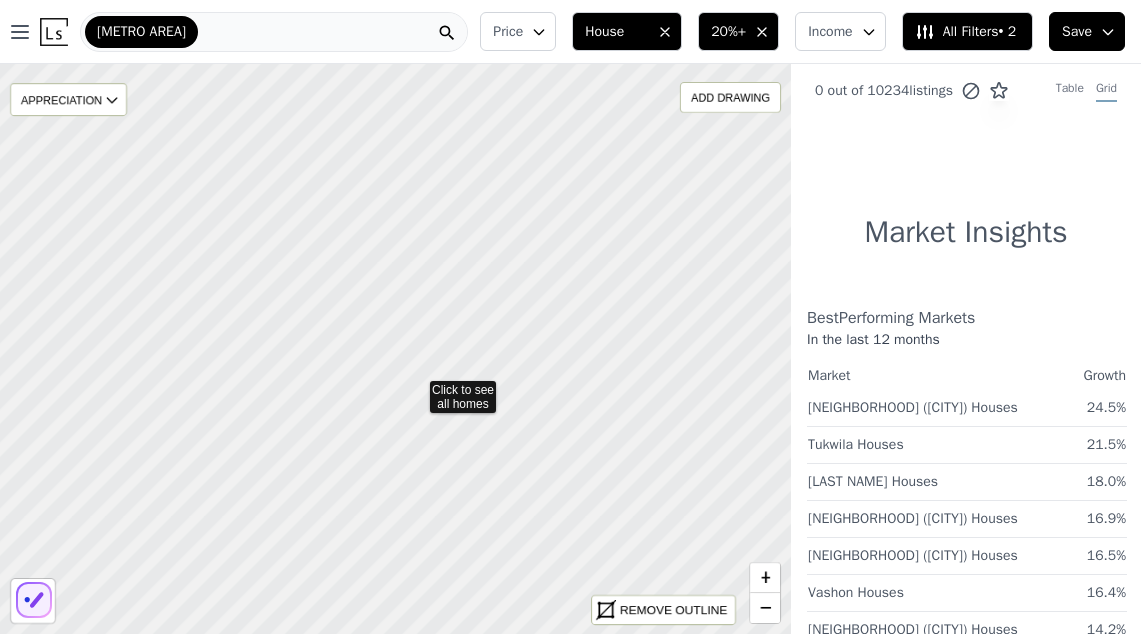 scroll, scrollTop: 0, scrollLeft: 0, axis: both 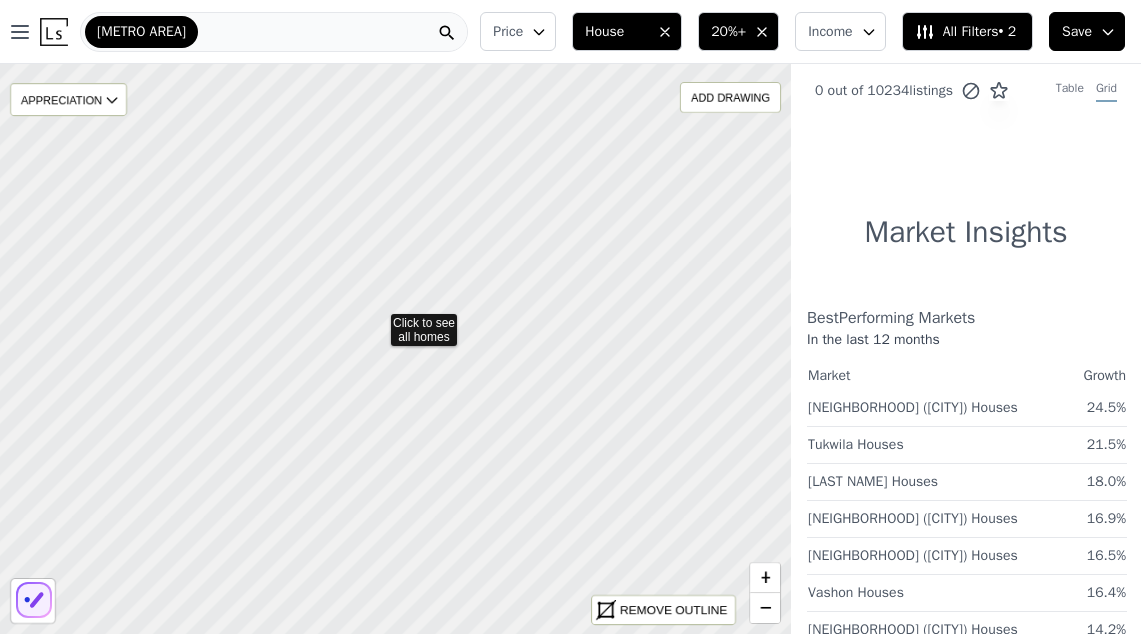 drag, startPoint x: 145, startPoint y: 240, endPoint x: 562, endPoint y: 400, distance: 446.6419 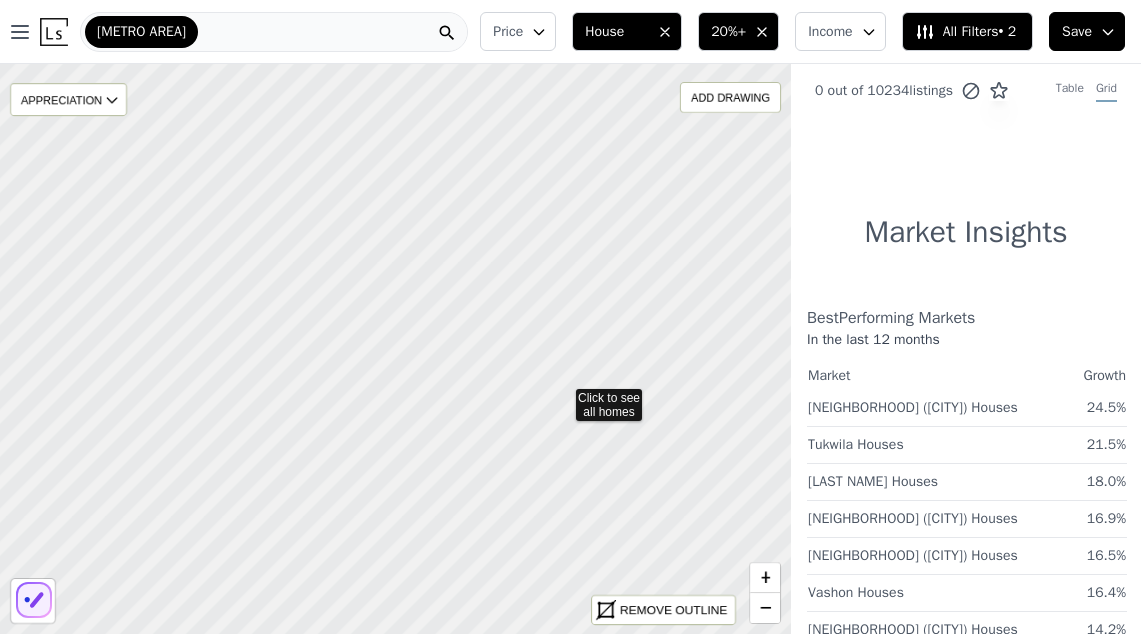 scroll, scrollTop: 0, scrollLeft: 0, axis: both 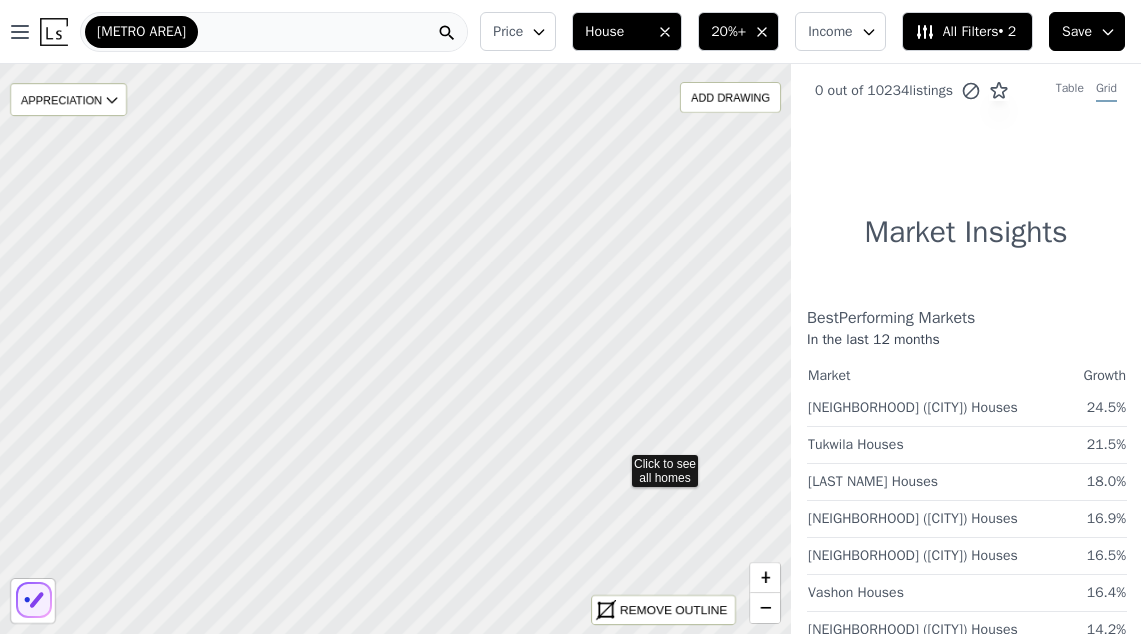 drag, startPoint x: 324, startPoint y: 314, endPoint x: 618, endPoint y: 466, distance: 330.96826 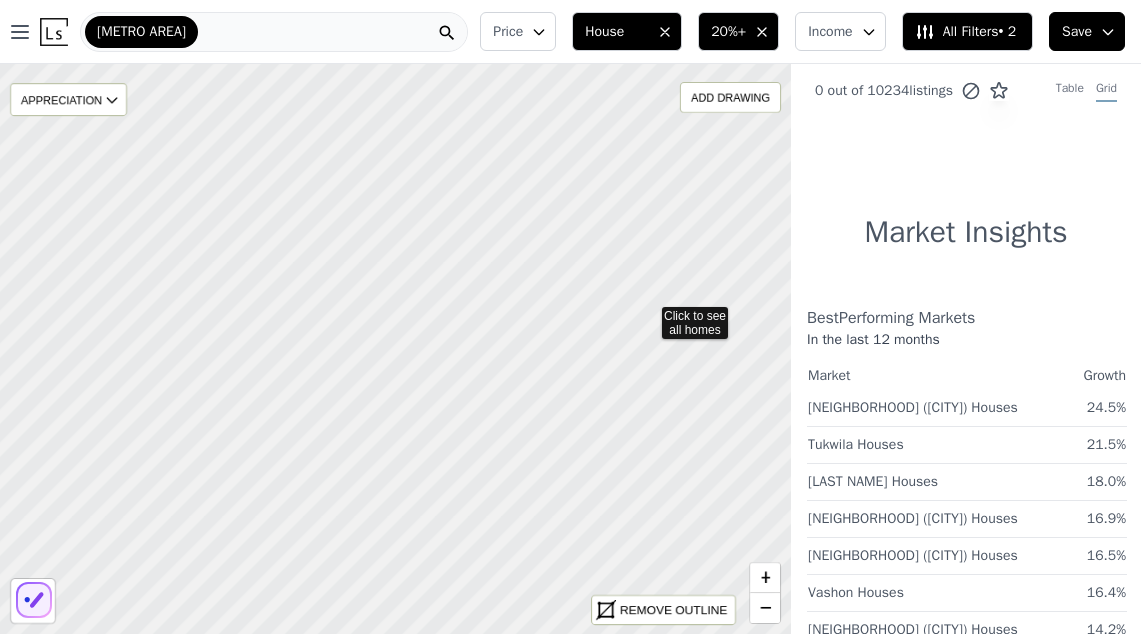 scroll, scrollTop: 0, scrollLeft: 0, axis: both 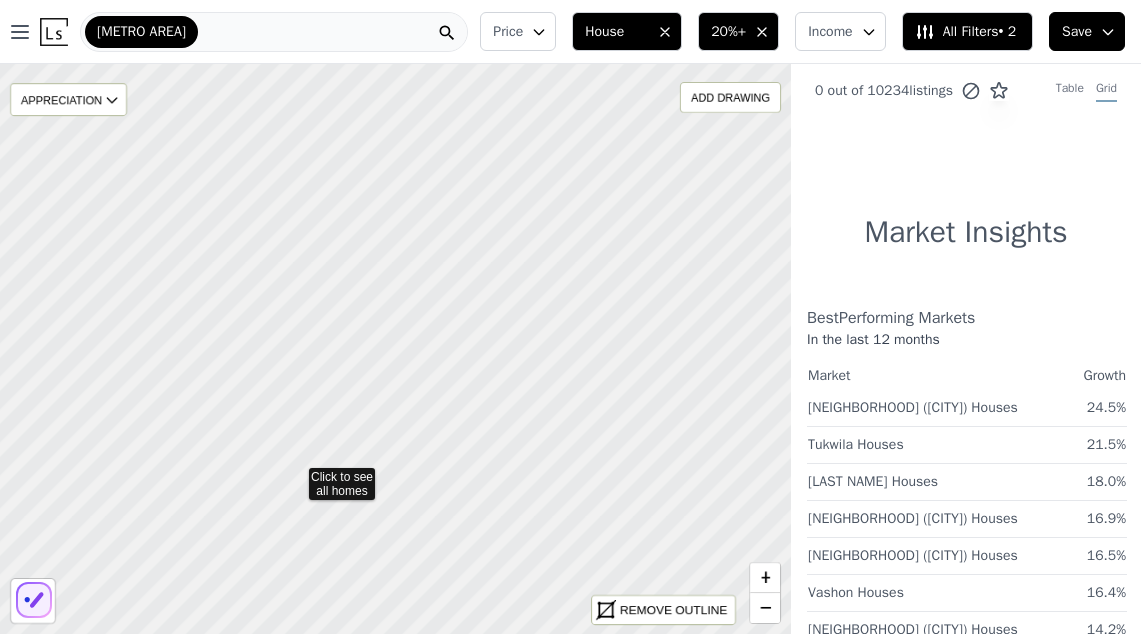 drag, startPoint x: 491, startPoint y: 355, endPoint x: 295, endPoint y: 478, distance: 231.39792 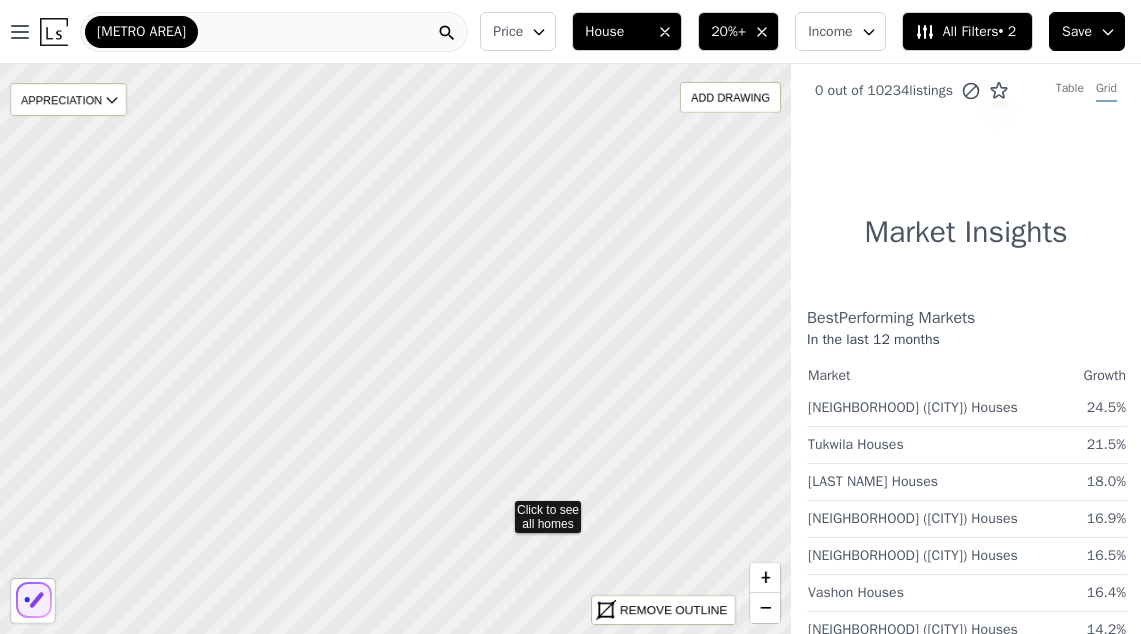 scroll, scrollTop: 0, scrollLeft: 0, axis: both 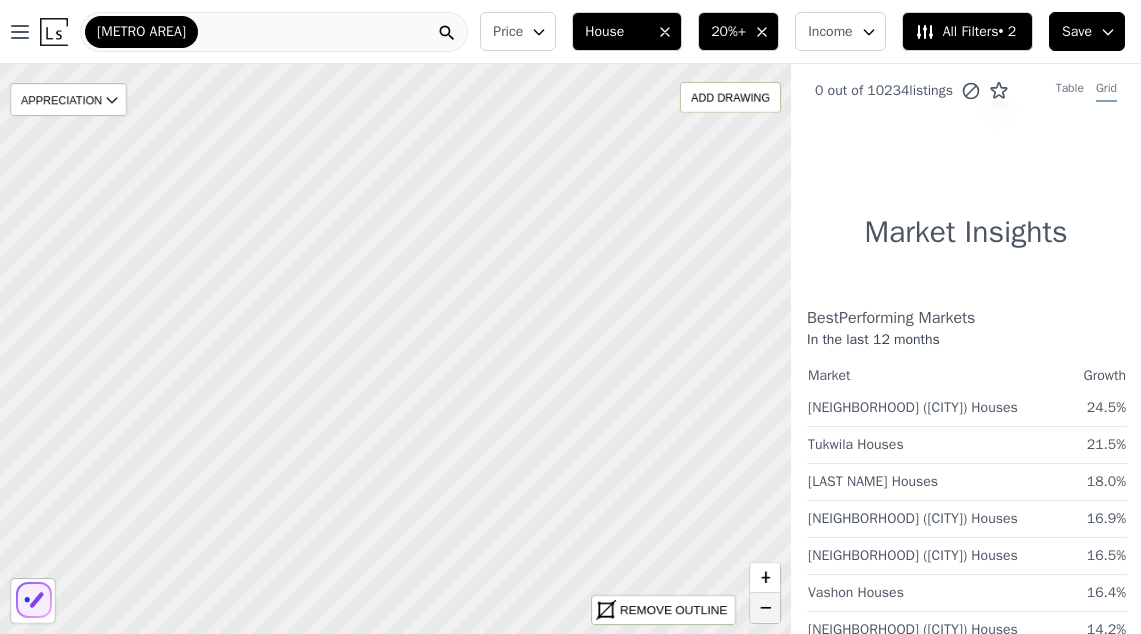 click on "−" at bounding box center [765, 608] 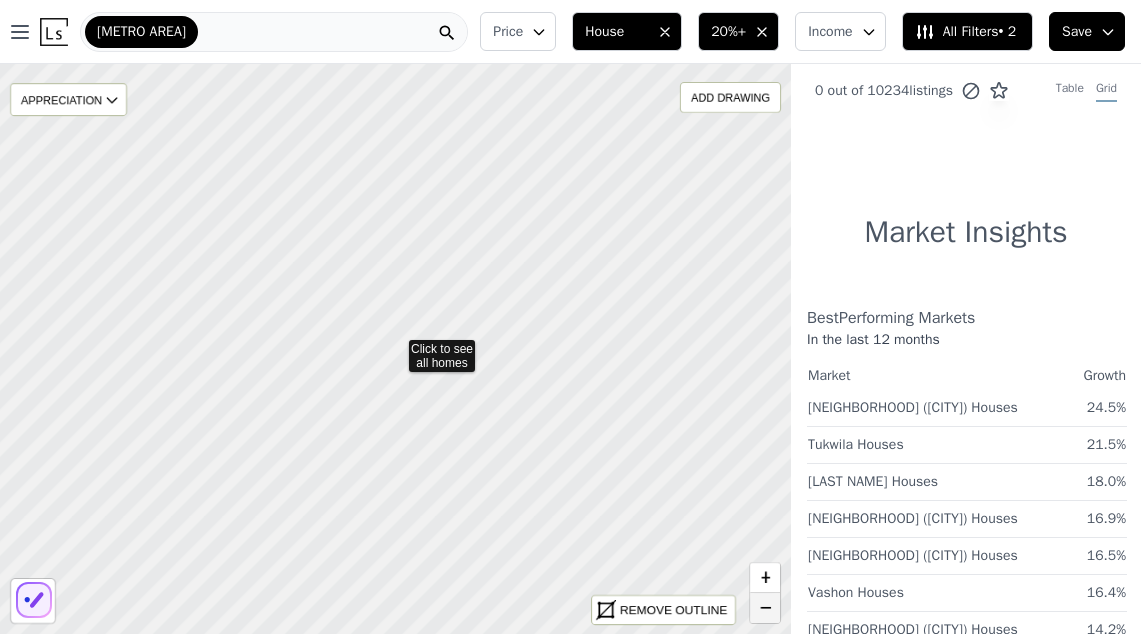 click on "−" at bounding box center (765, 608) 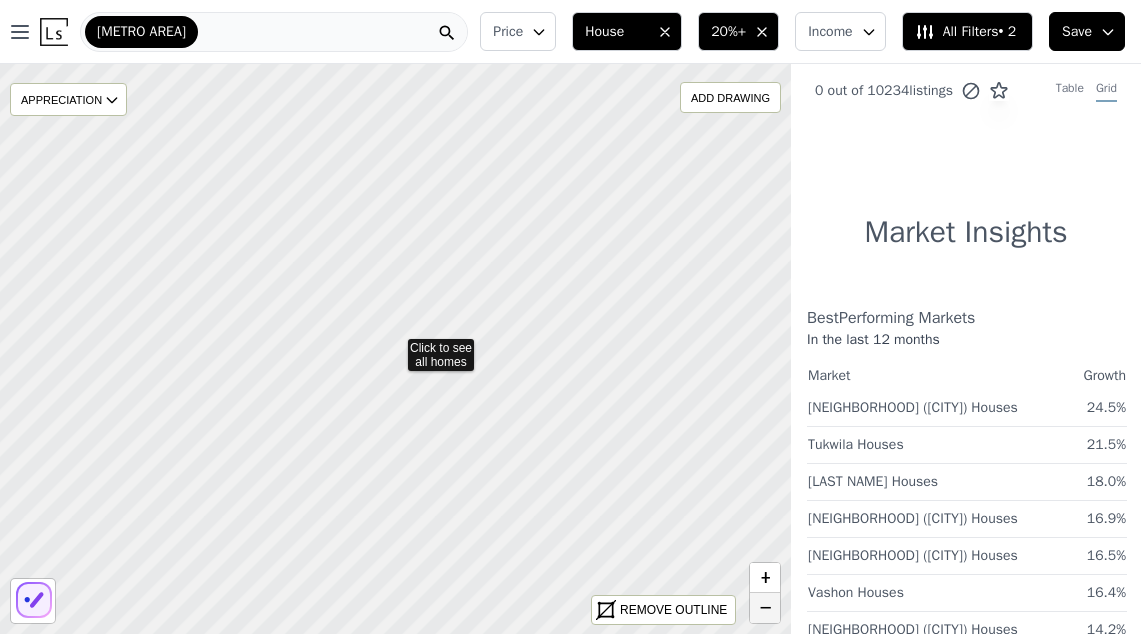 scroll, scrollTop: 0, scrollLeft: 0, axis: both 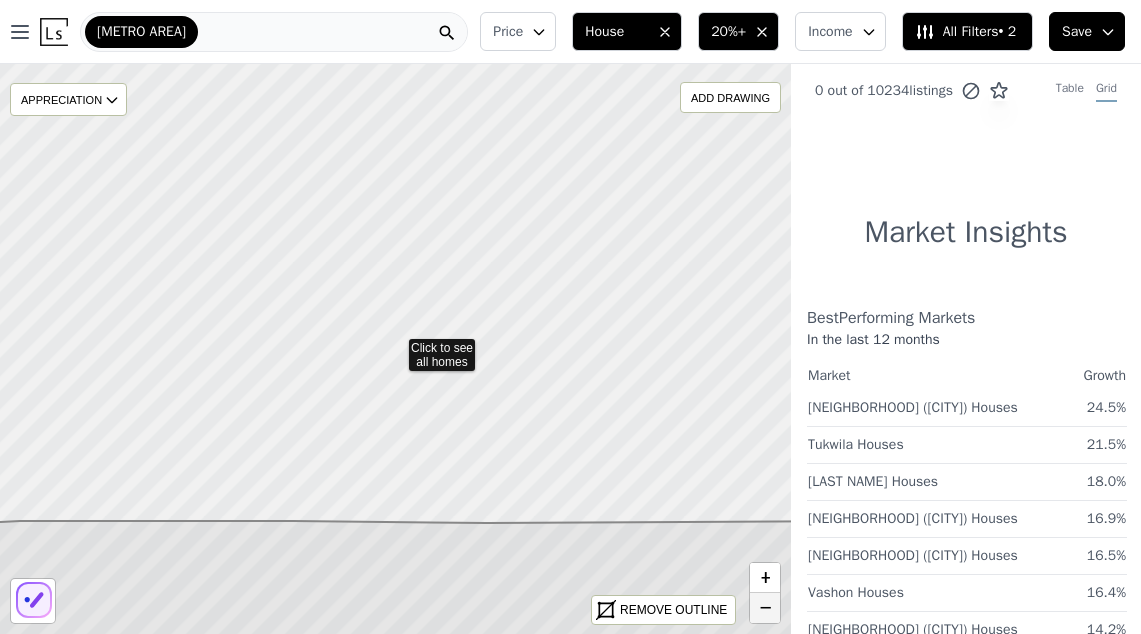 click on "−" at bounding box center [765, 608] 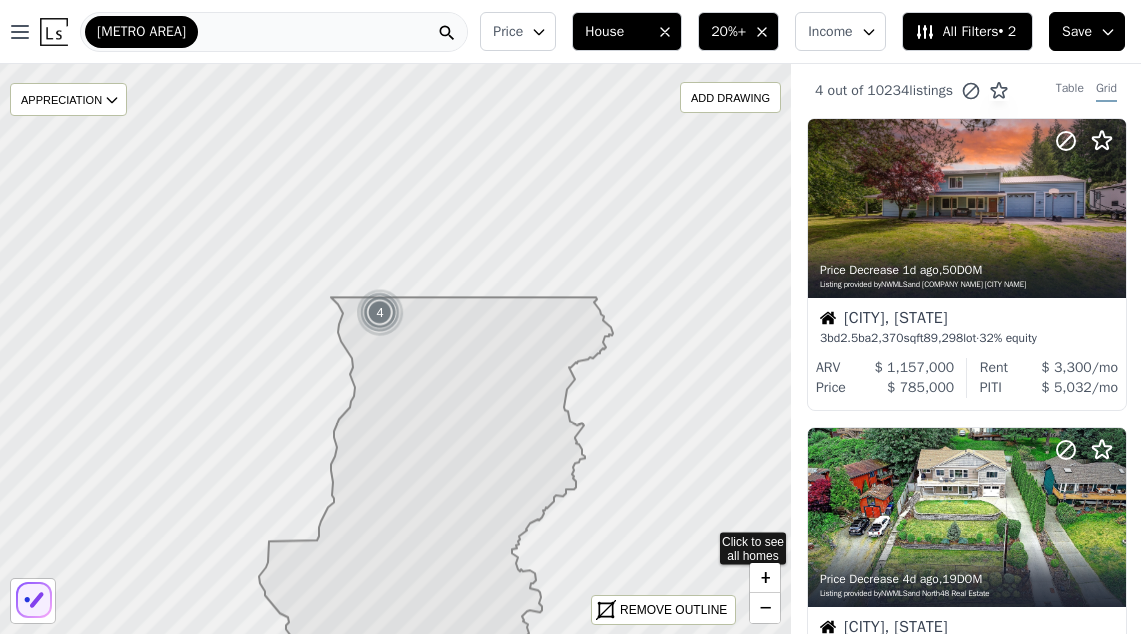 scroll, scrollTop: 0, scrollLeft: 0, axis: both 